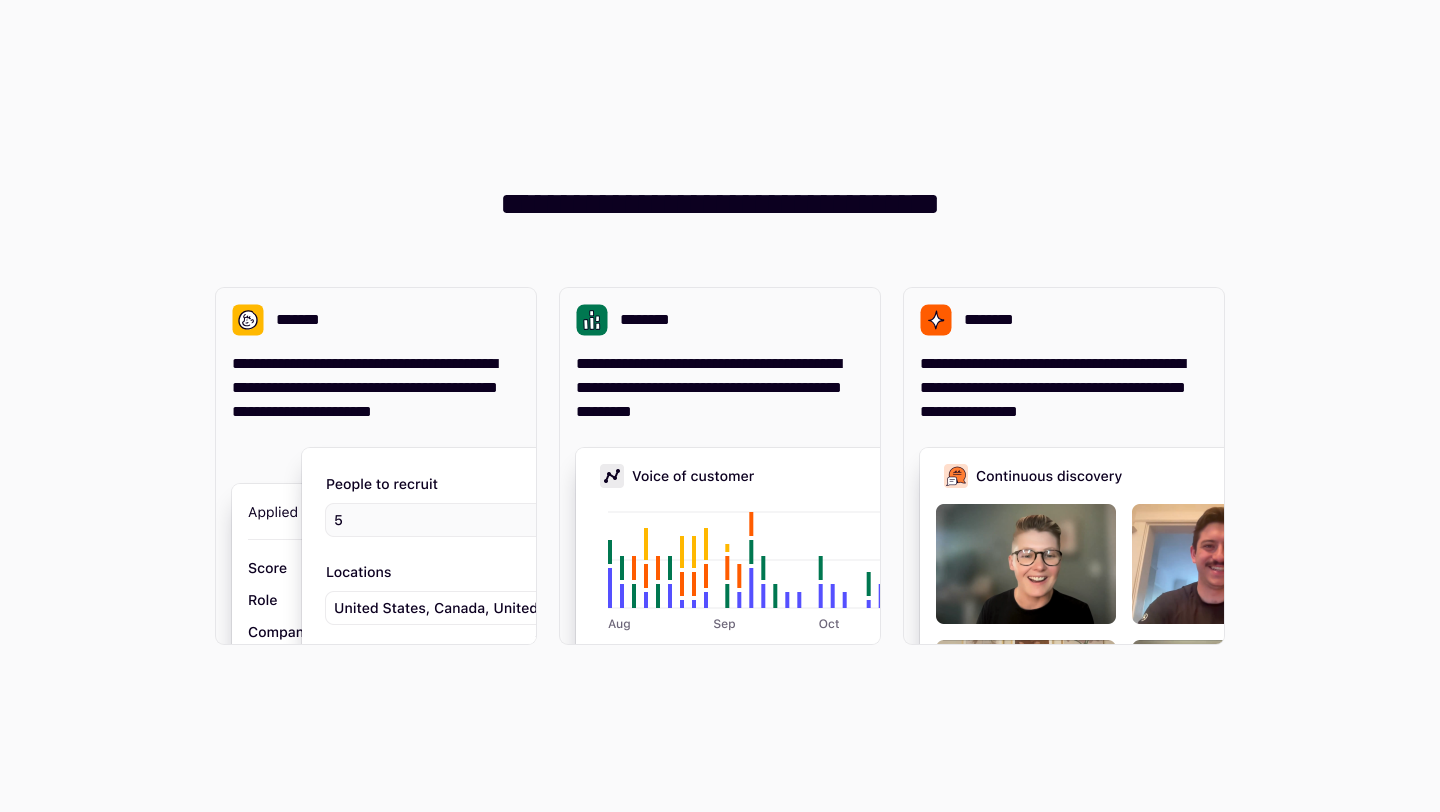 scroll, scrollTop: 0, scrollLeft: 0, axis: both 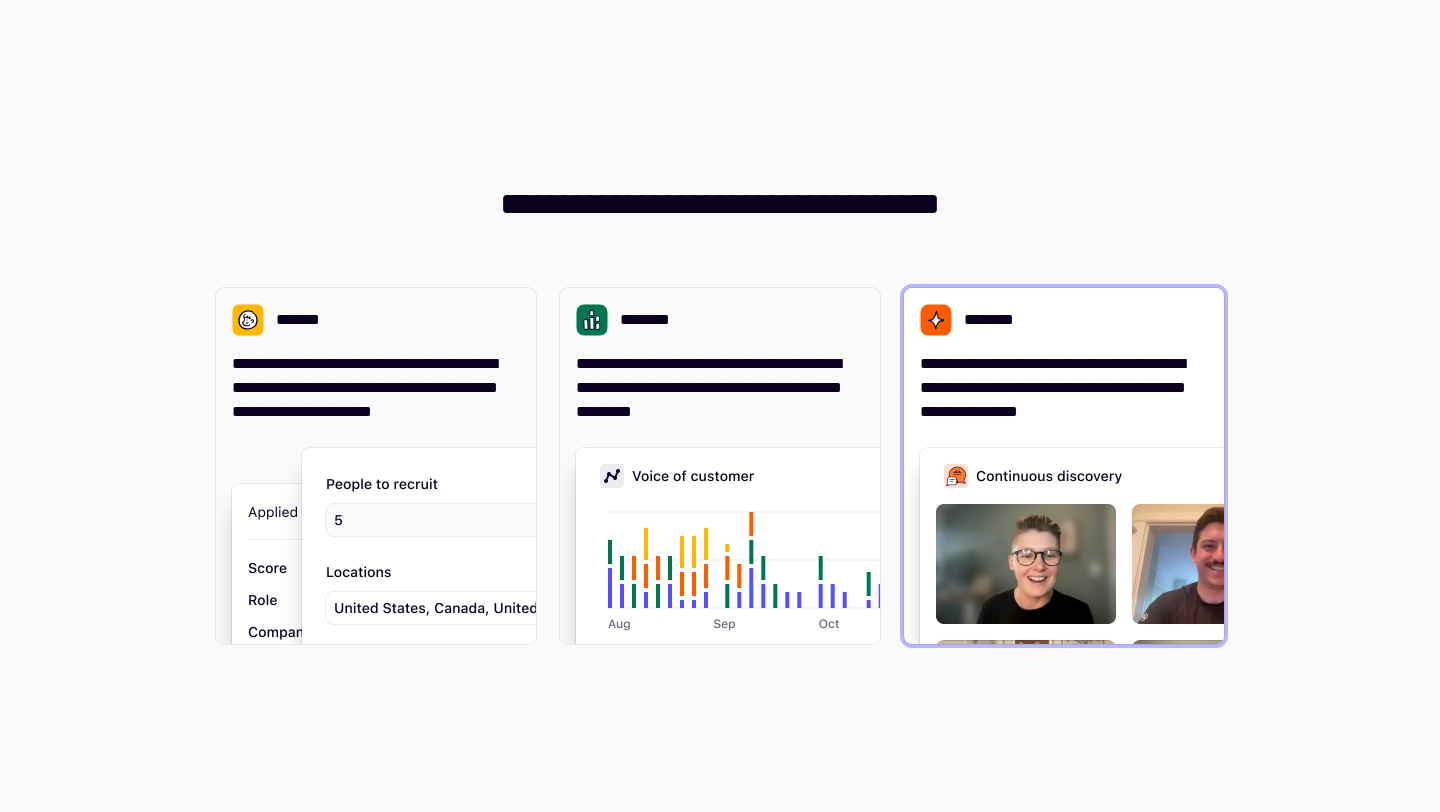 click on "**********" at bounding box center (1064, 388) 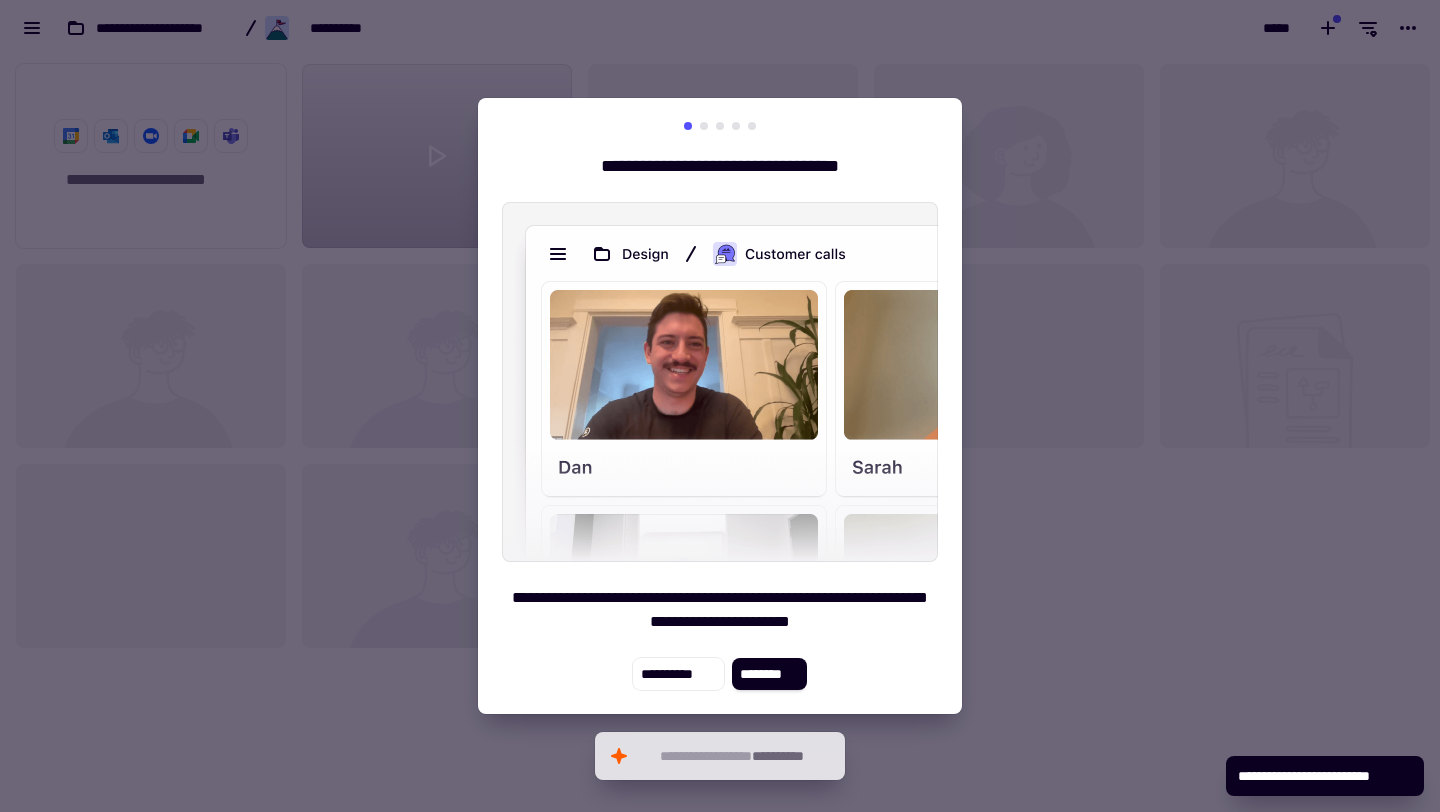 scroll, scrollTop: 16, scrollLeft: 16, axis: both 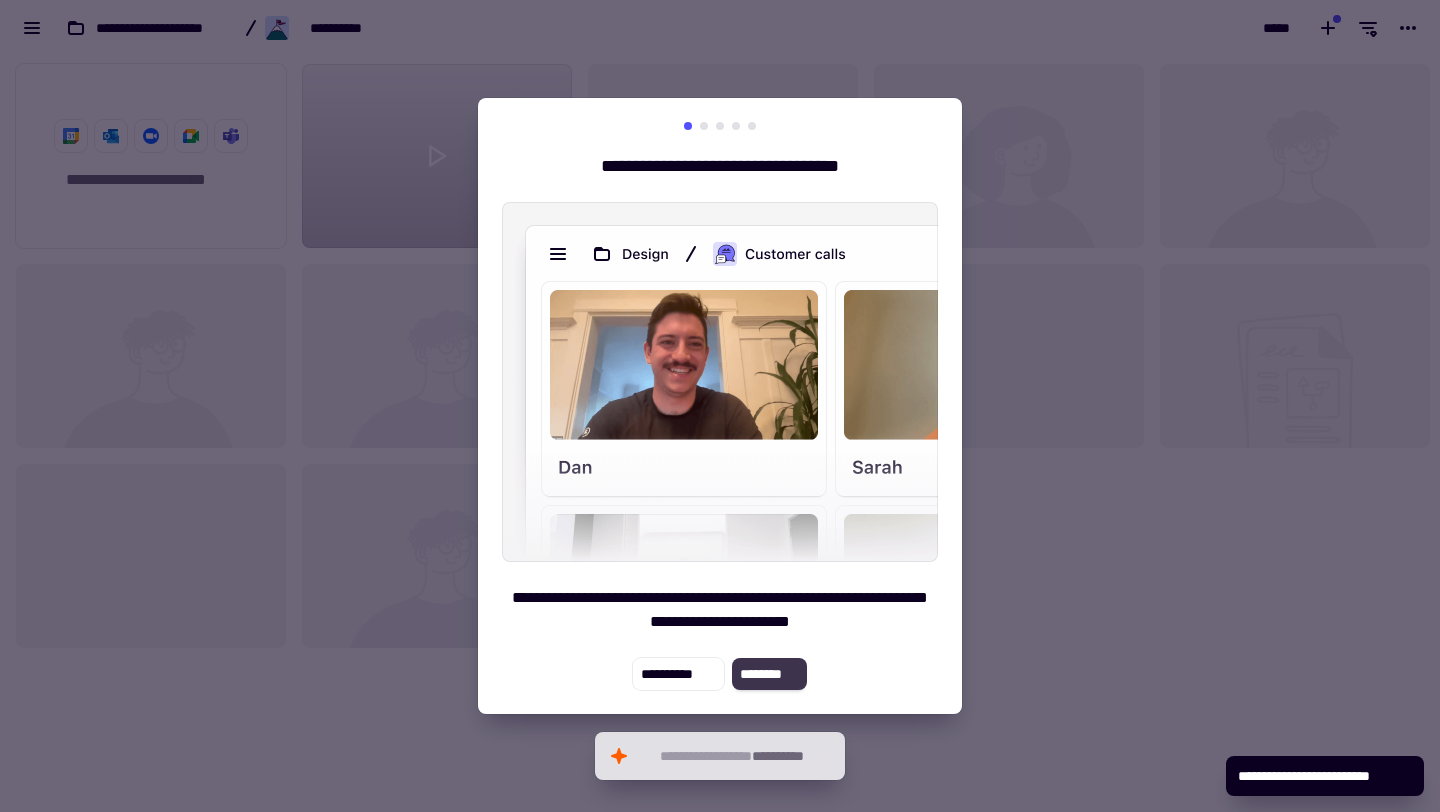click on "********" 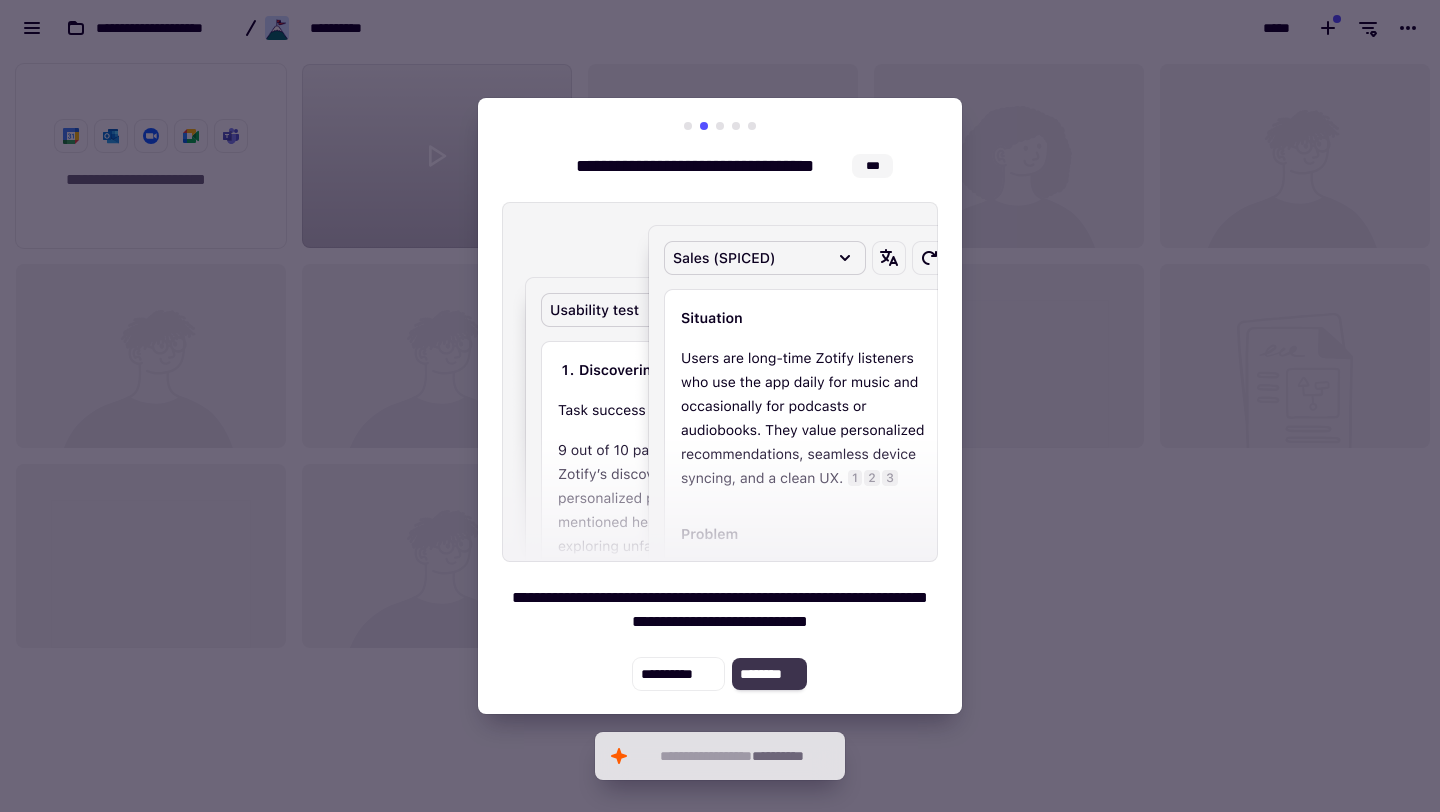 click on "********" 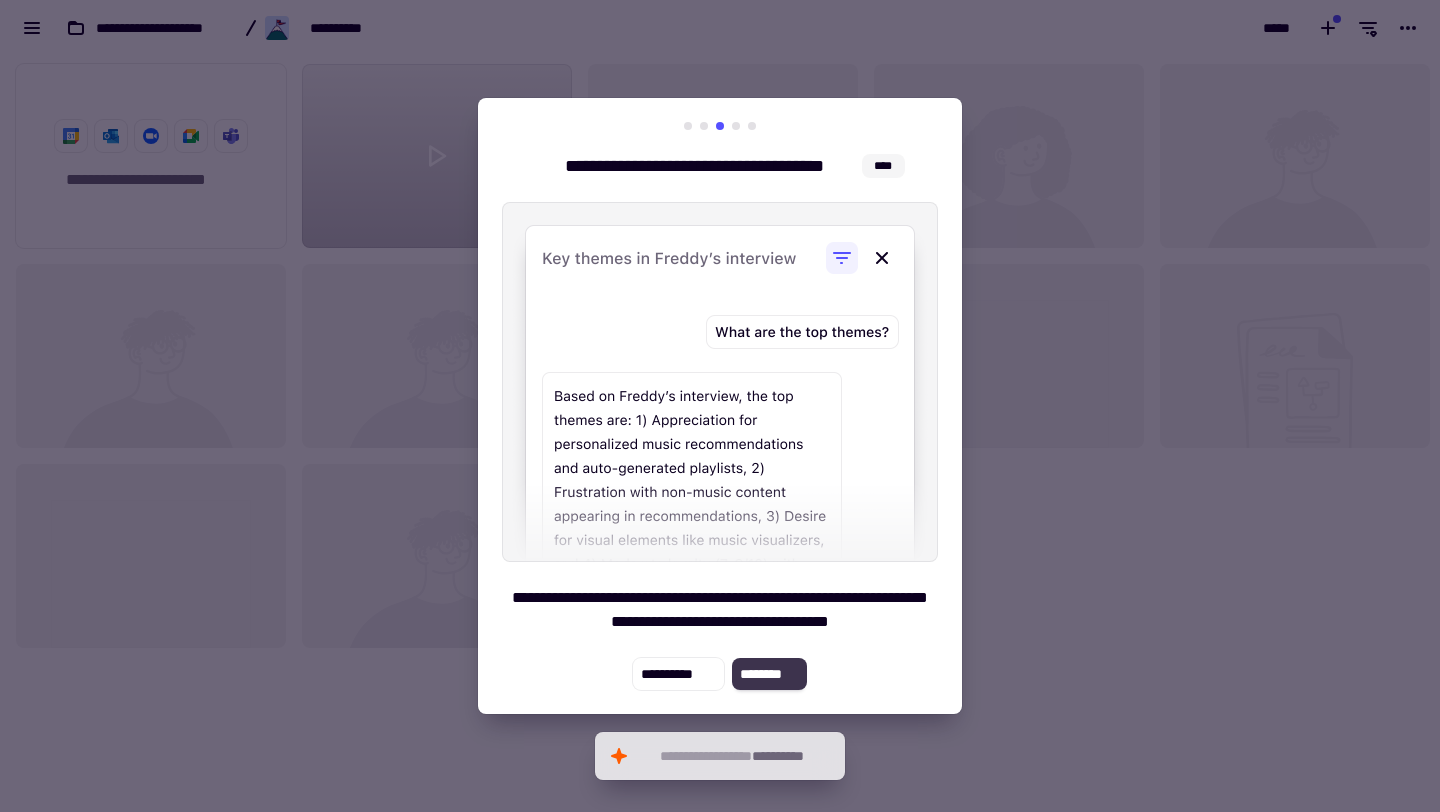 click on "********" 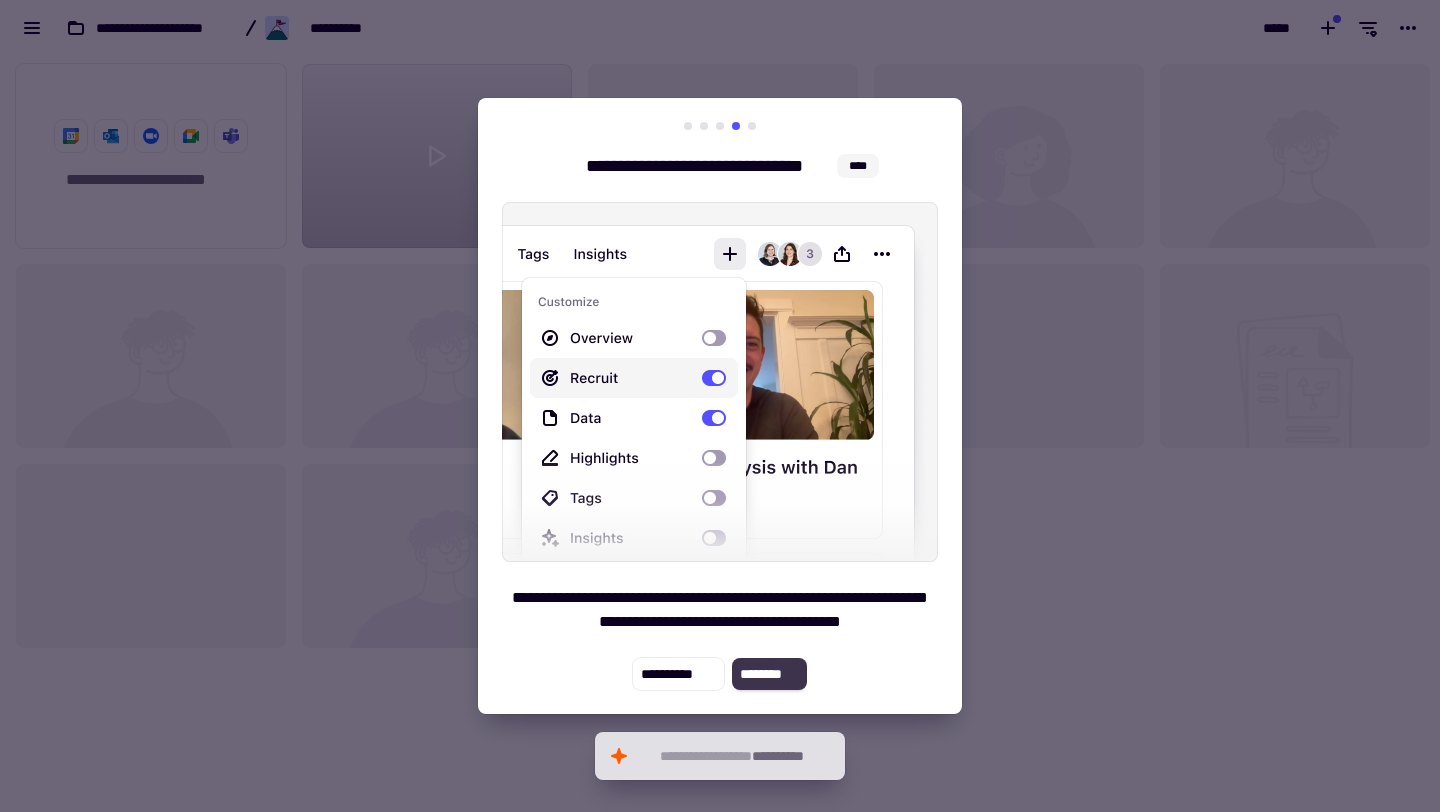 click on "********" 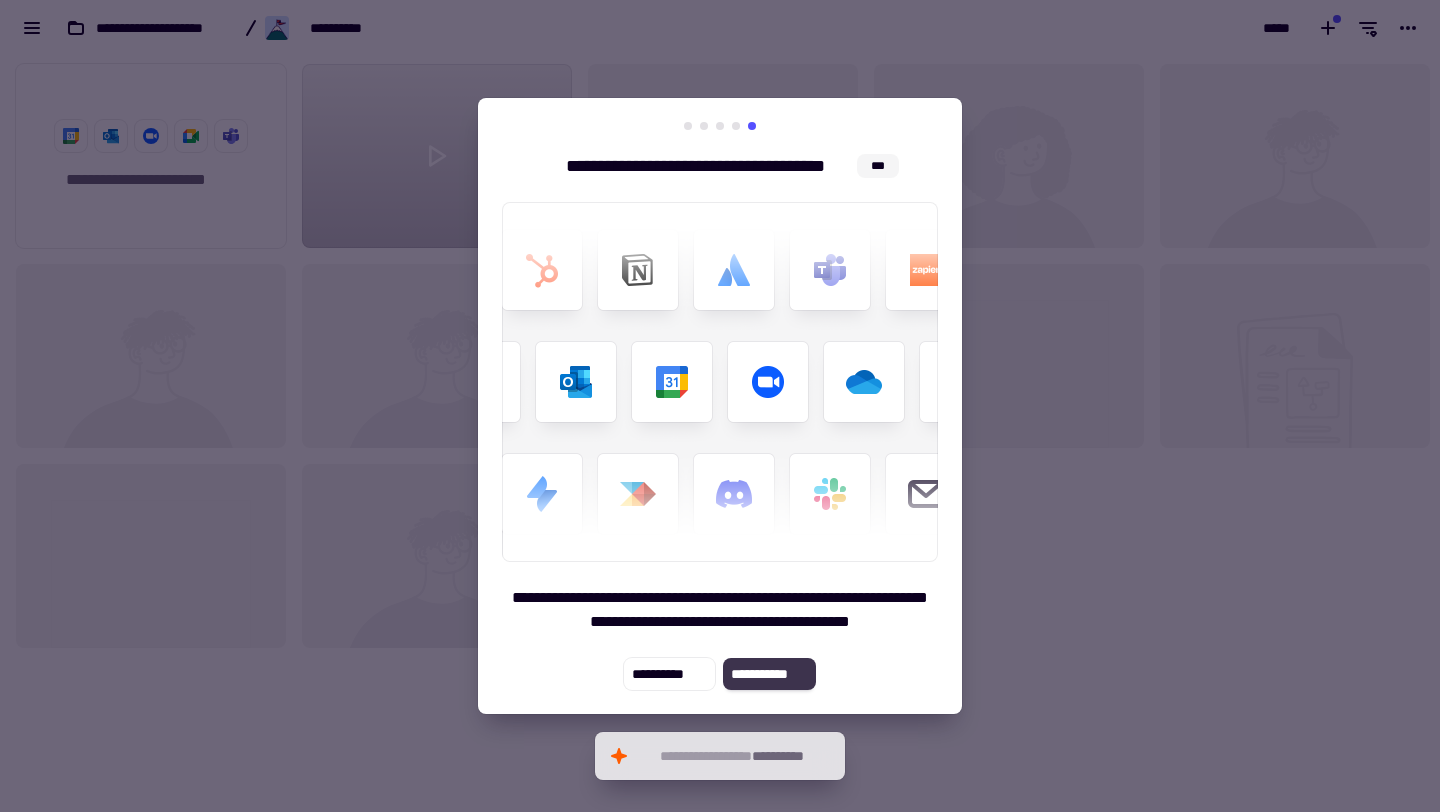 click on "**********" 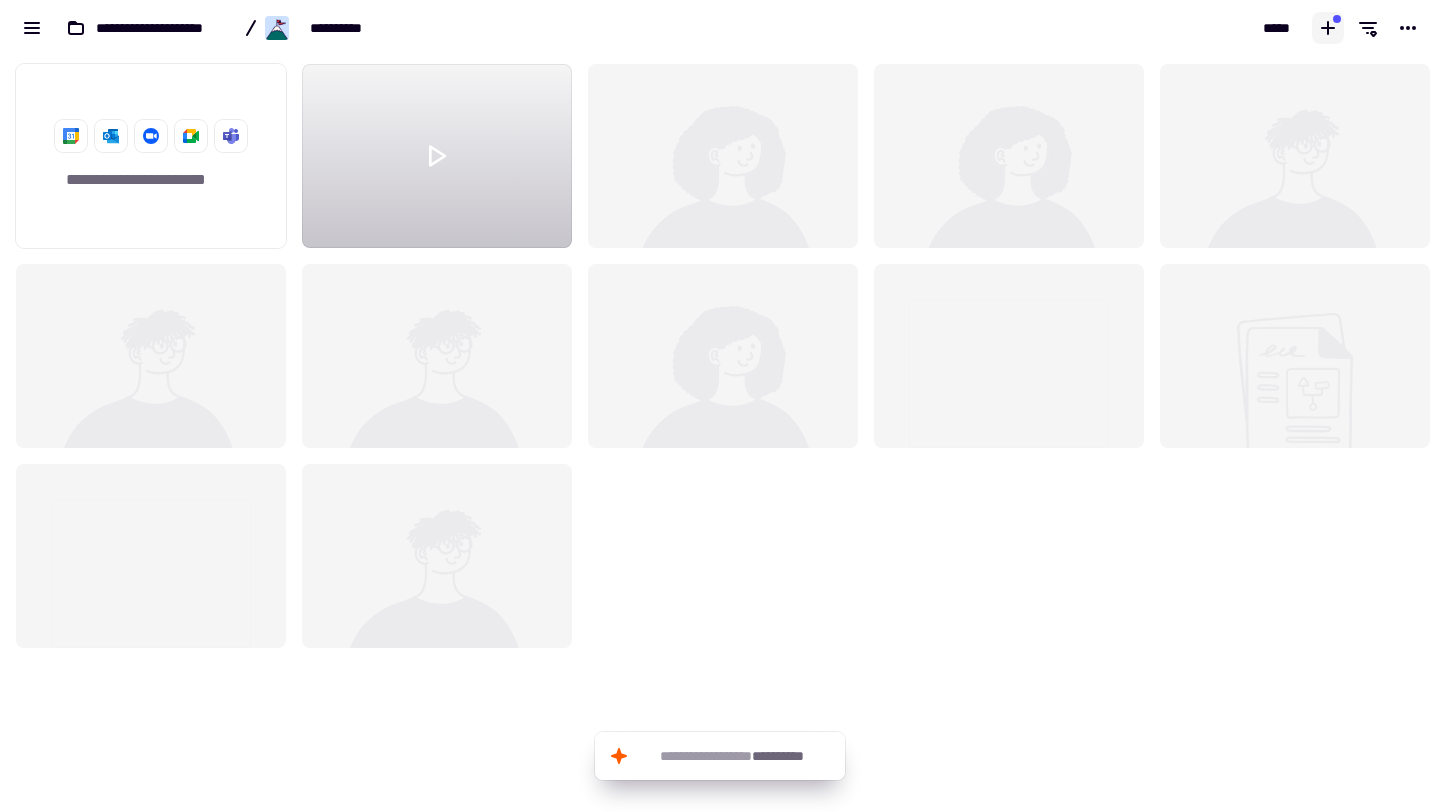 click 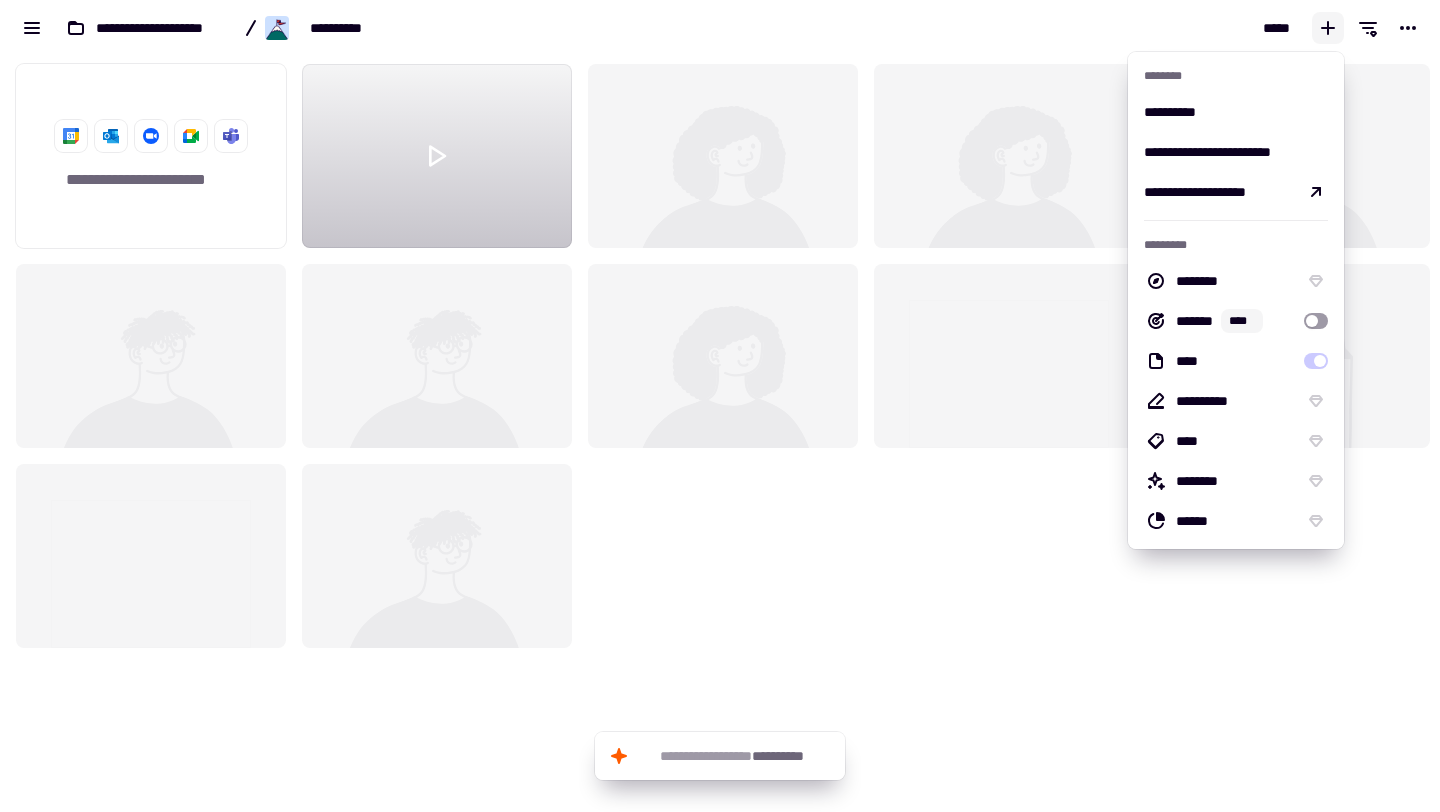 click on "**********" at bounding box center [360, 28] 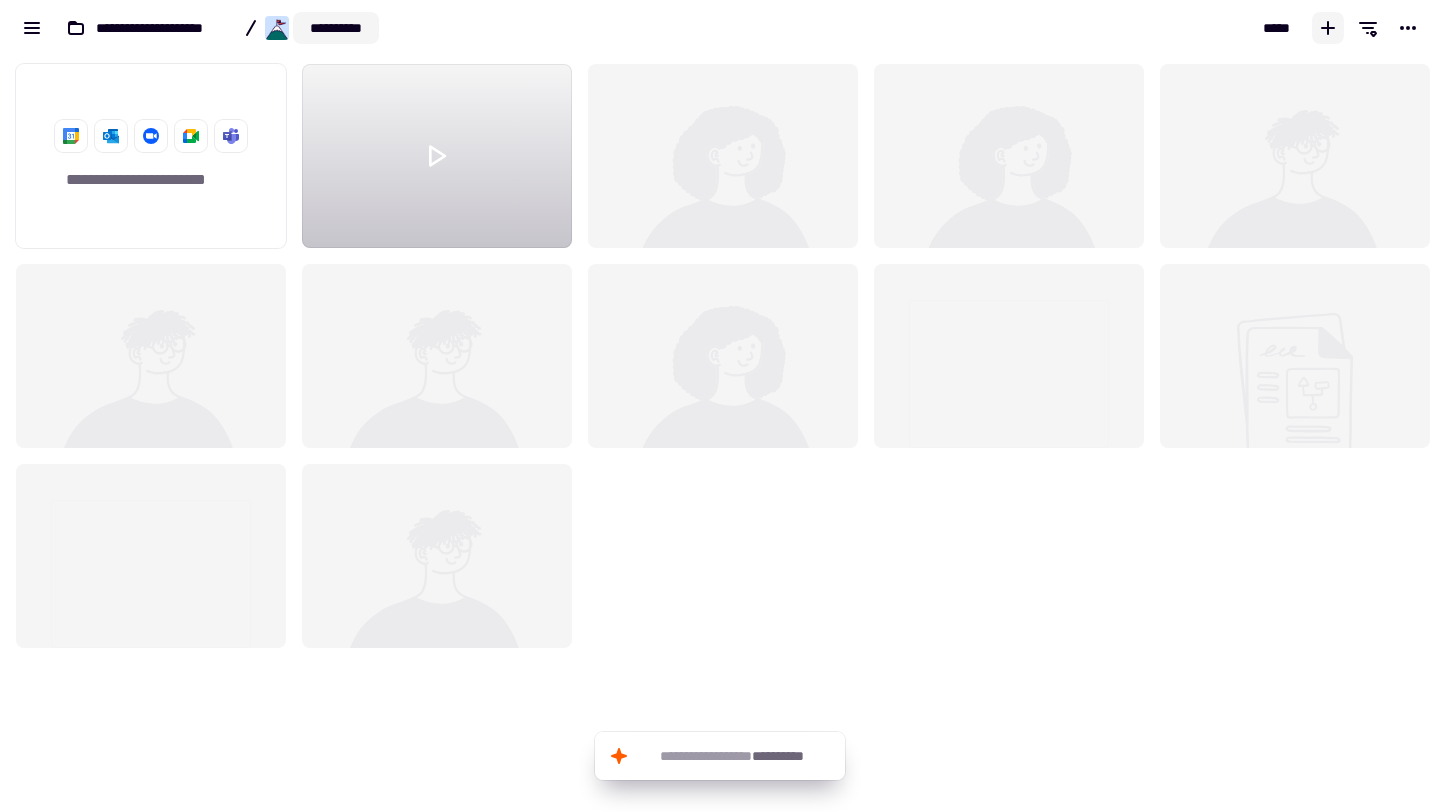 click on "**********" 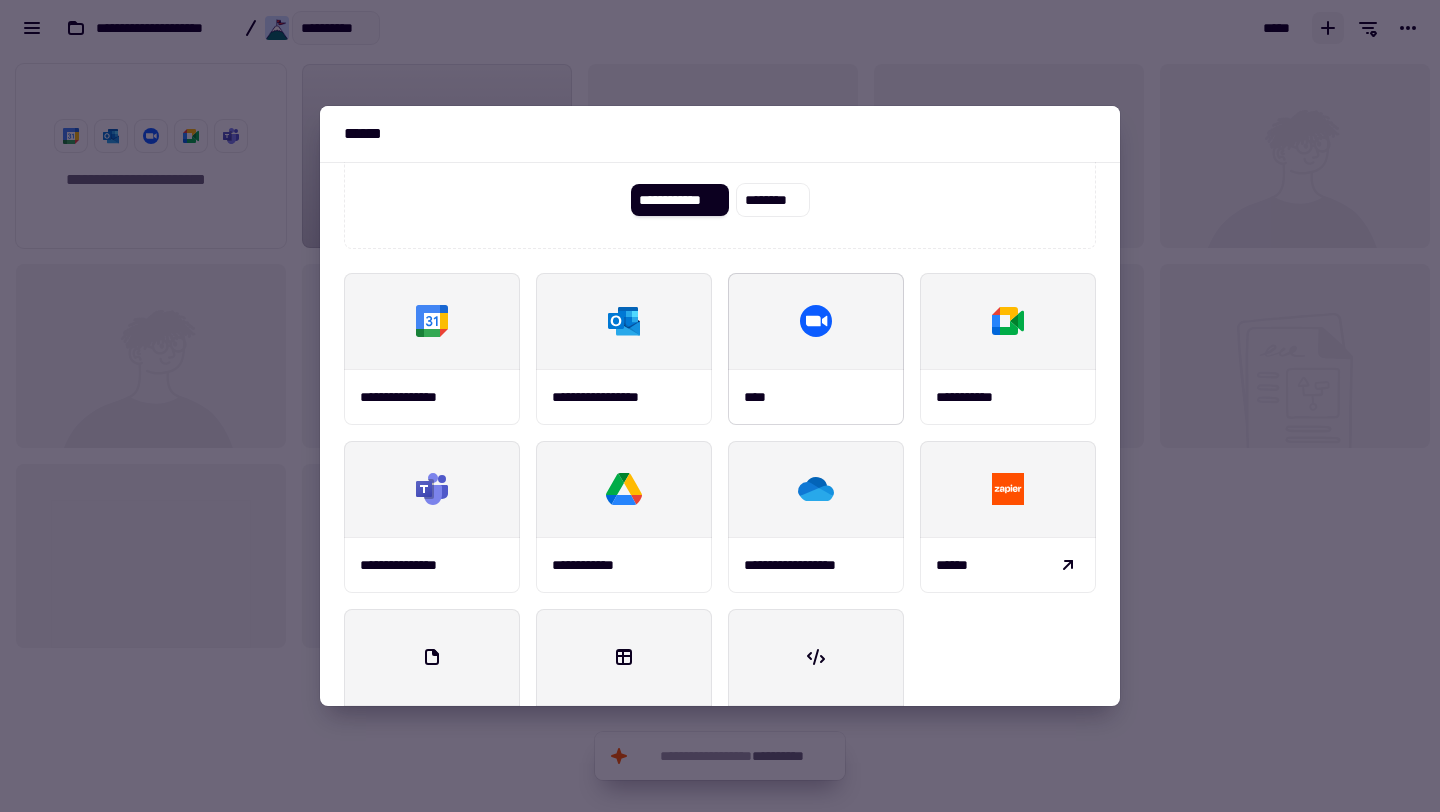 scroll, scrollTop: 234, scrollLeft: 0, axis: vertical 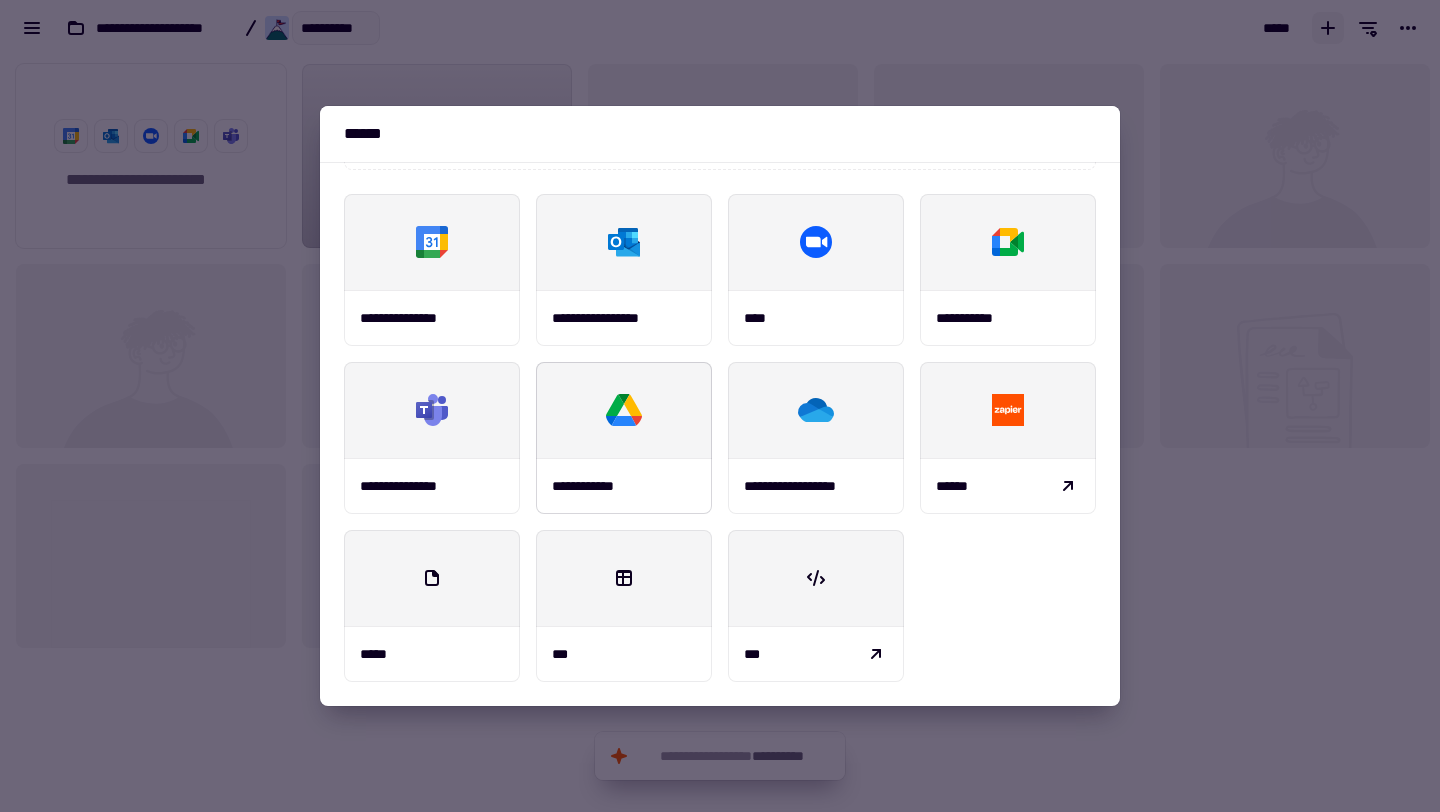 click on "**********" at bounding box center [624, 486] 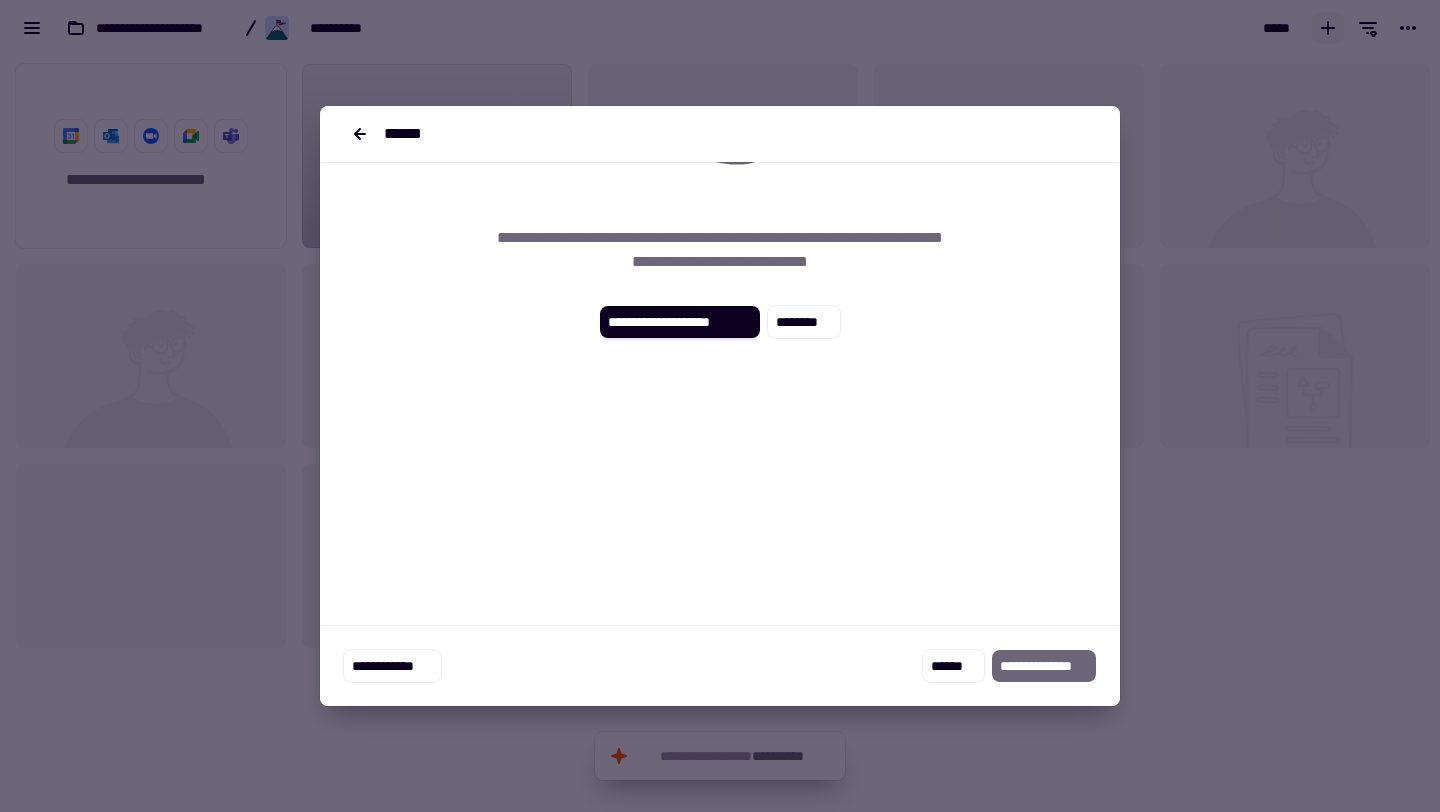 scroll, scrollTop: 0, scrollLeft: 0, axis: both 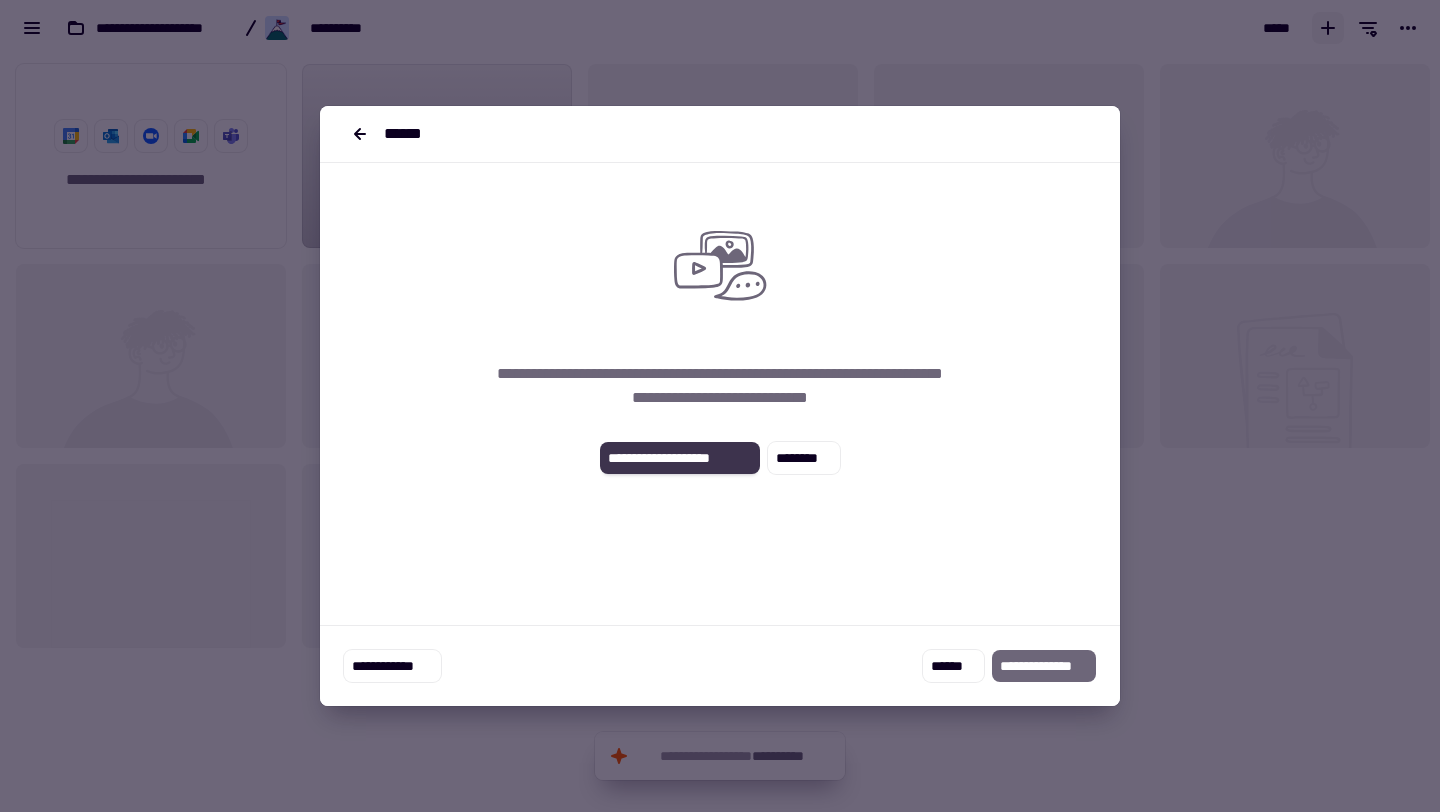 click on "**********" 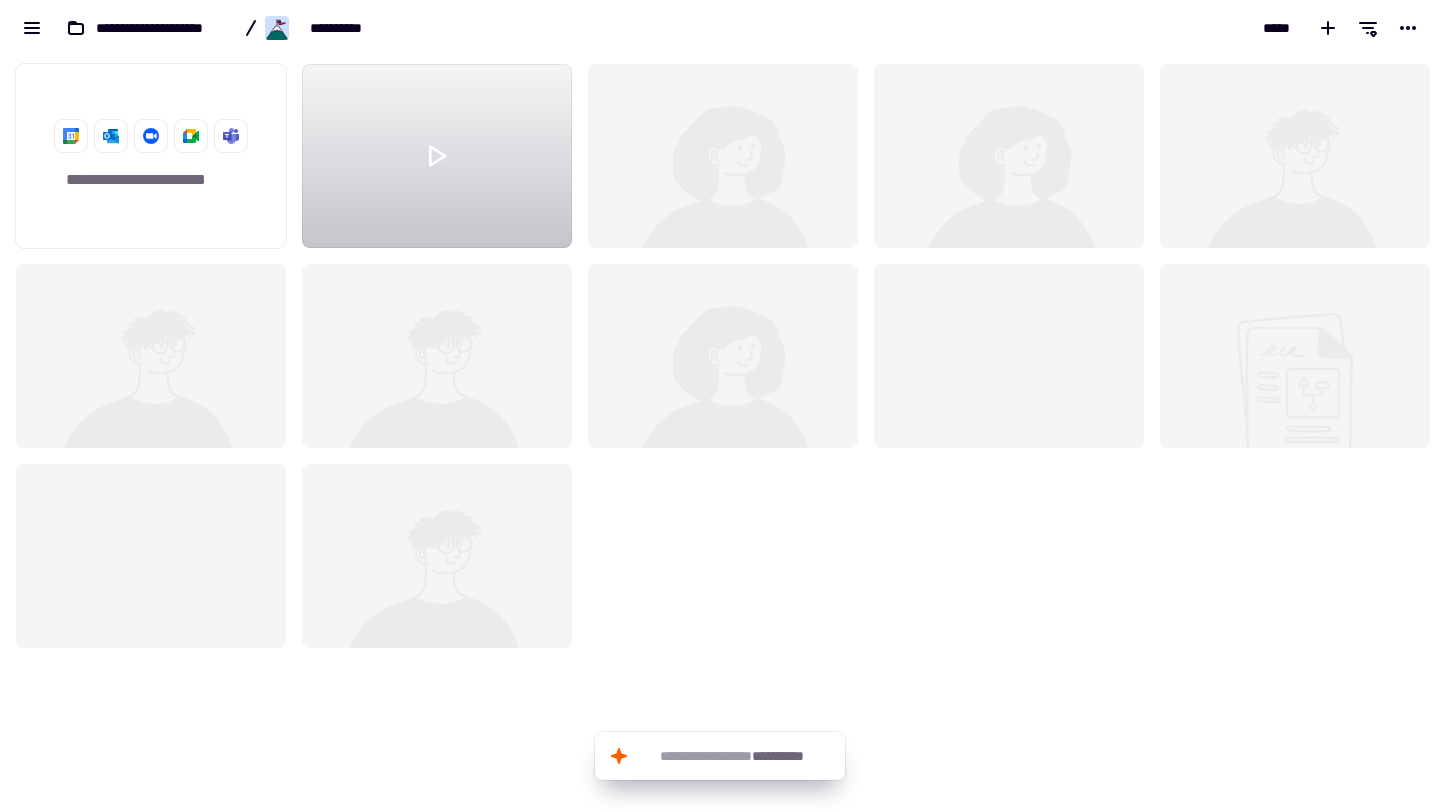 scroll, scrollTop: 741, scrollLeft: 1425, axis: both 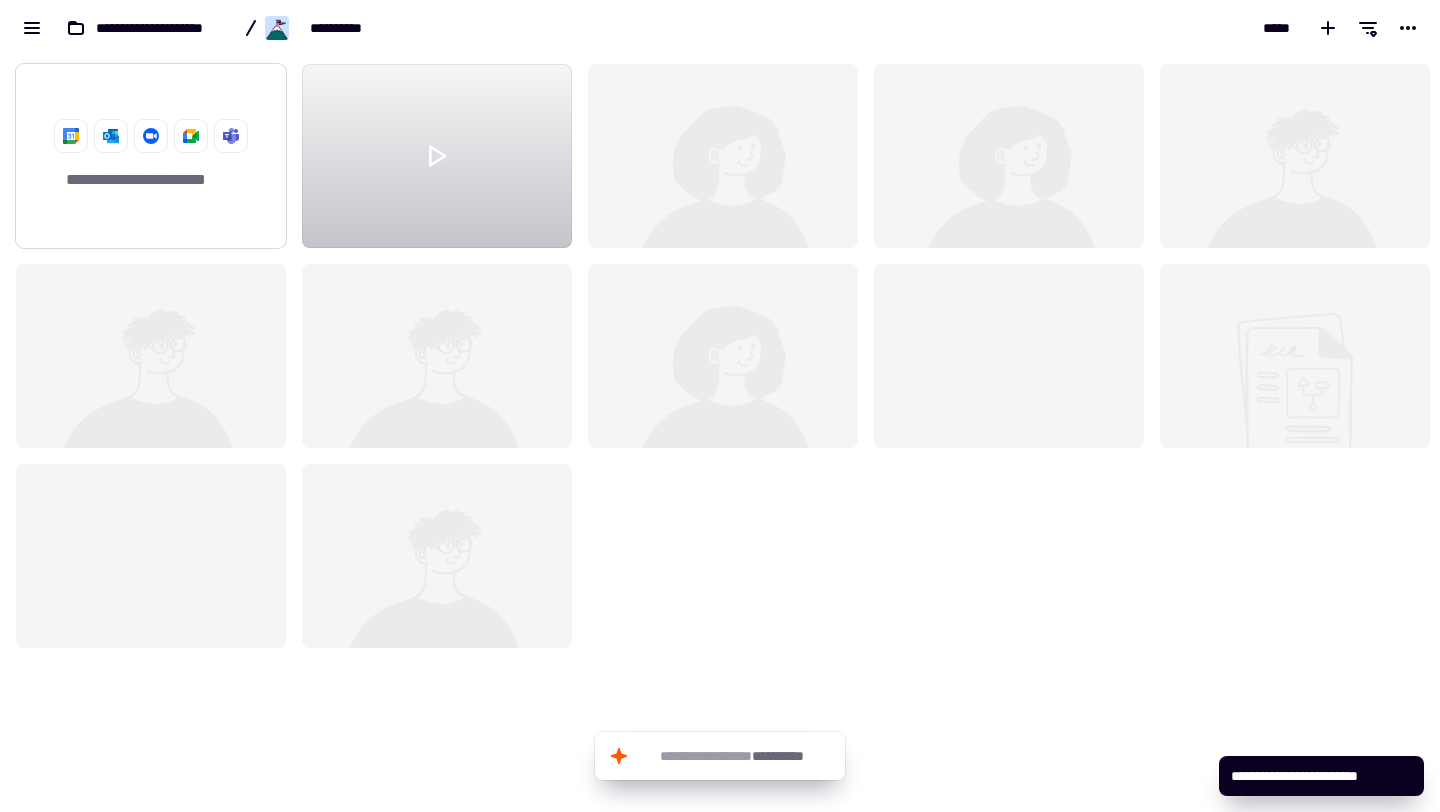 click on "**********" 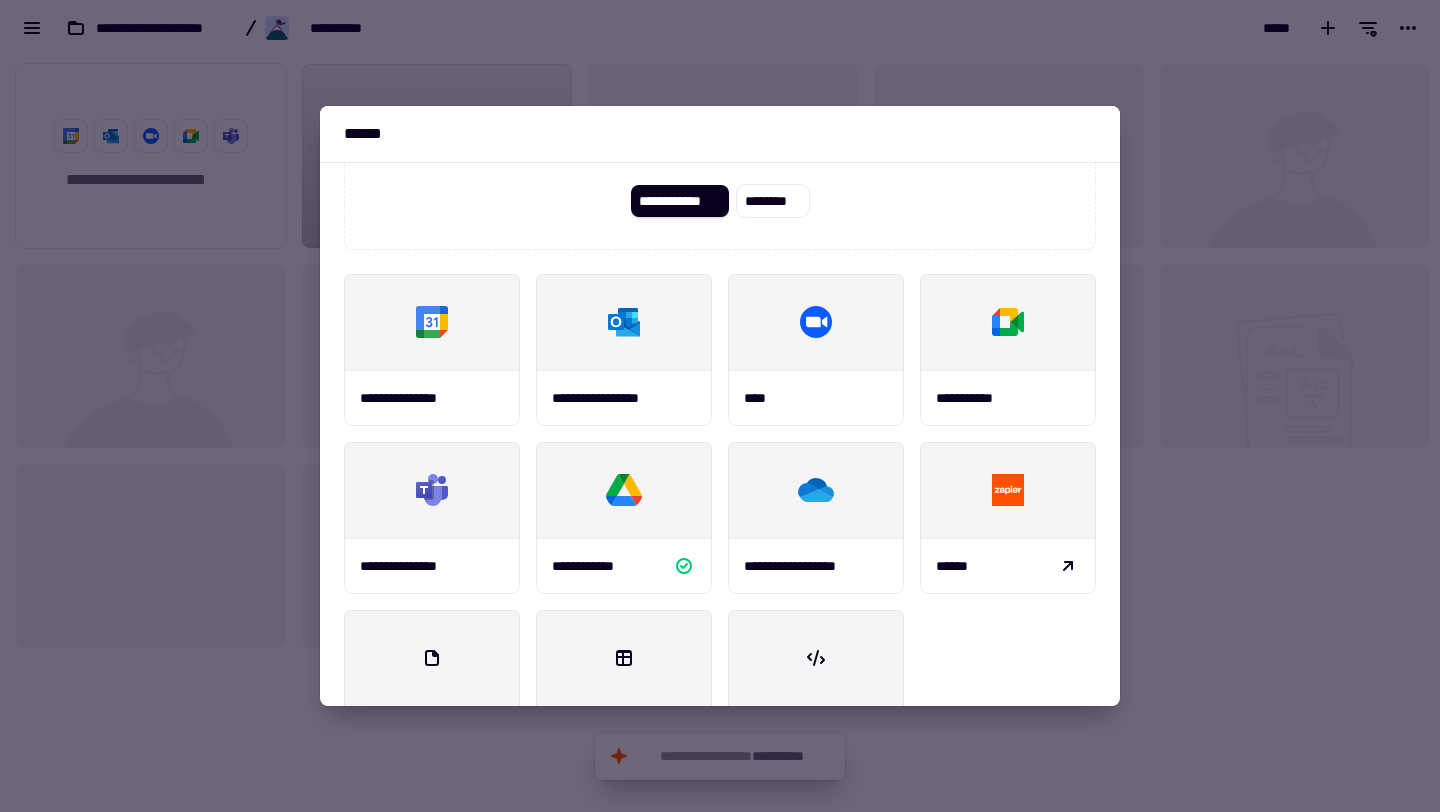 scroll, scrollTop: 234, scrollLeft: 0, axis: vertical 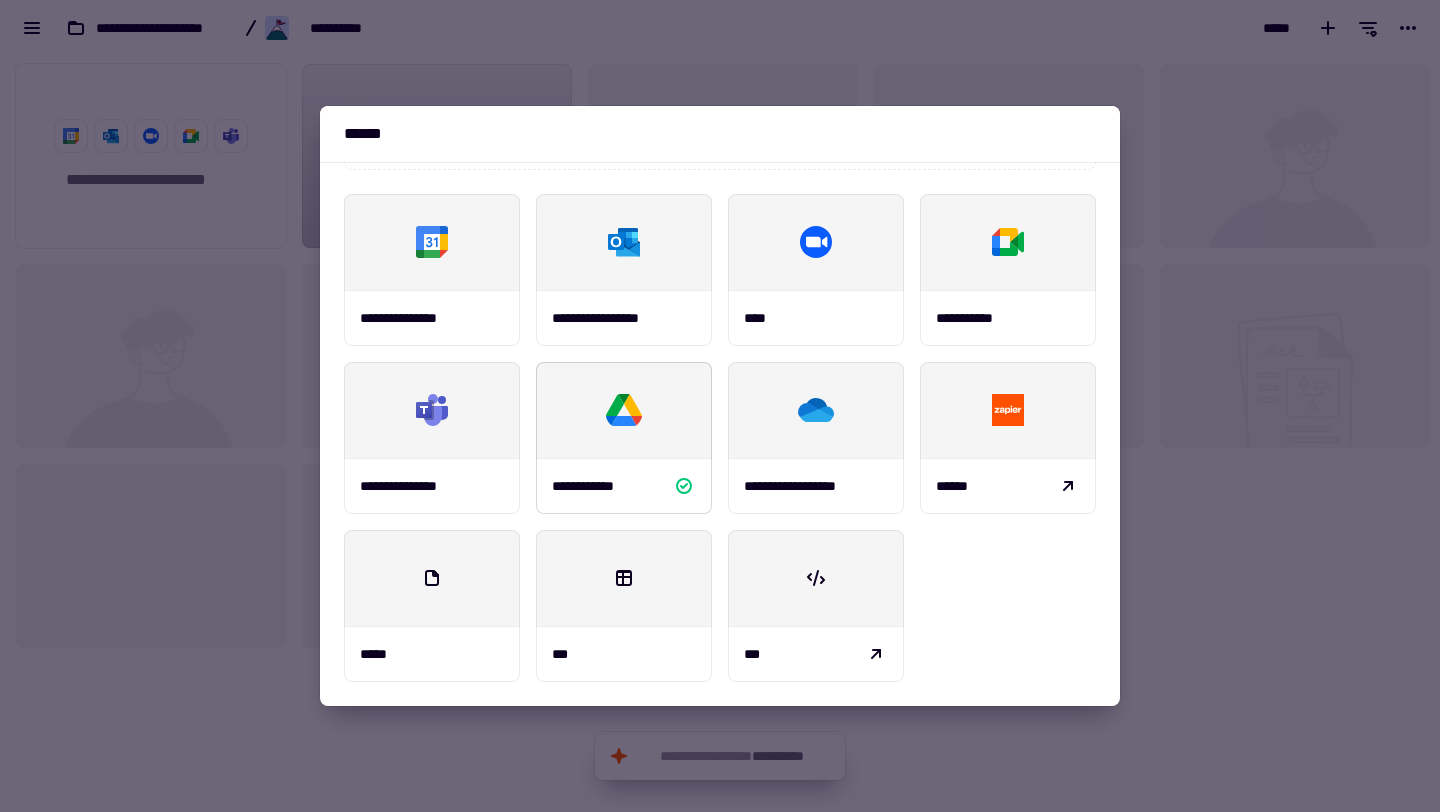 click at bounding box center [624, 410] 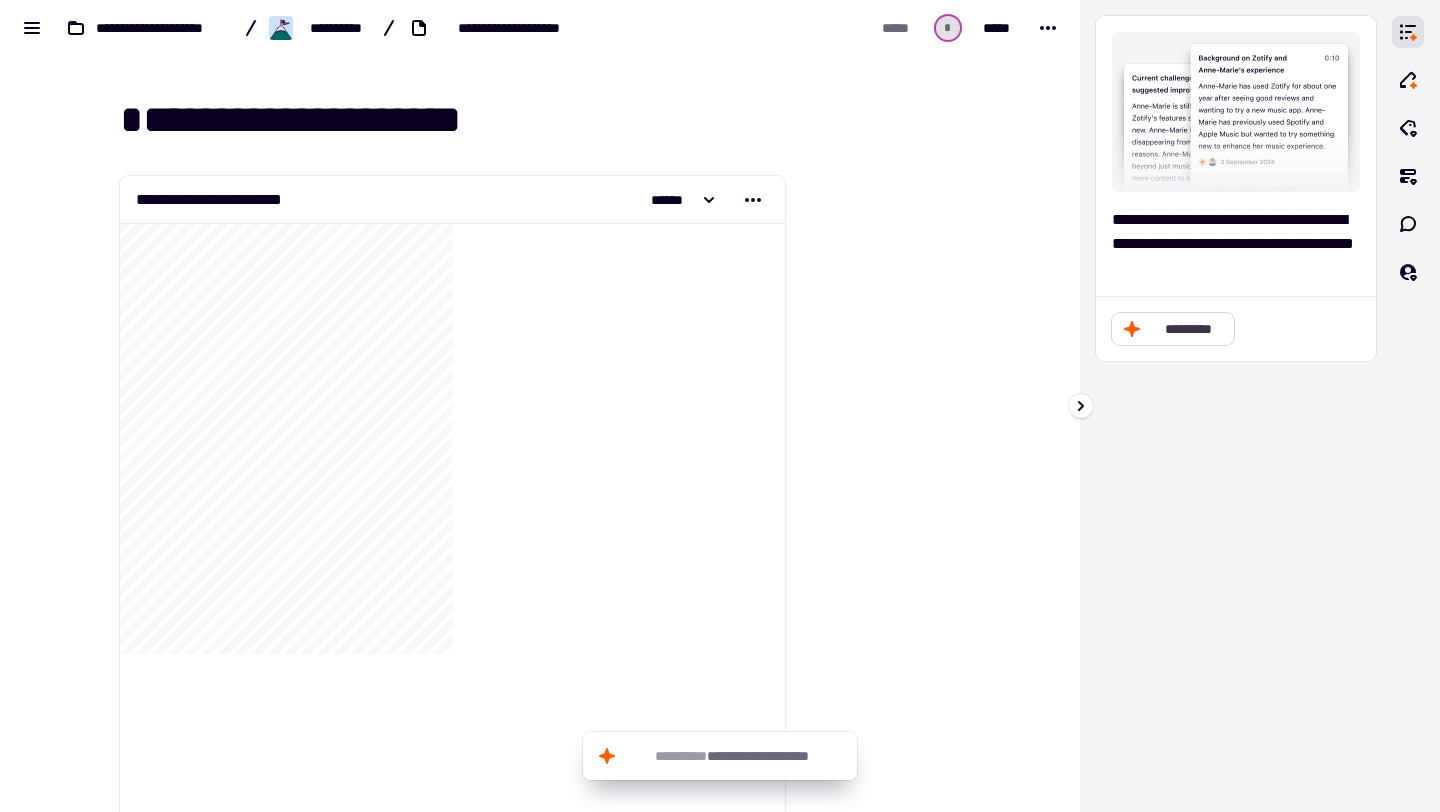 click on "*********" 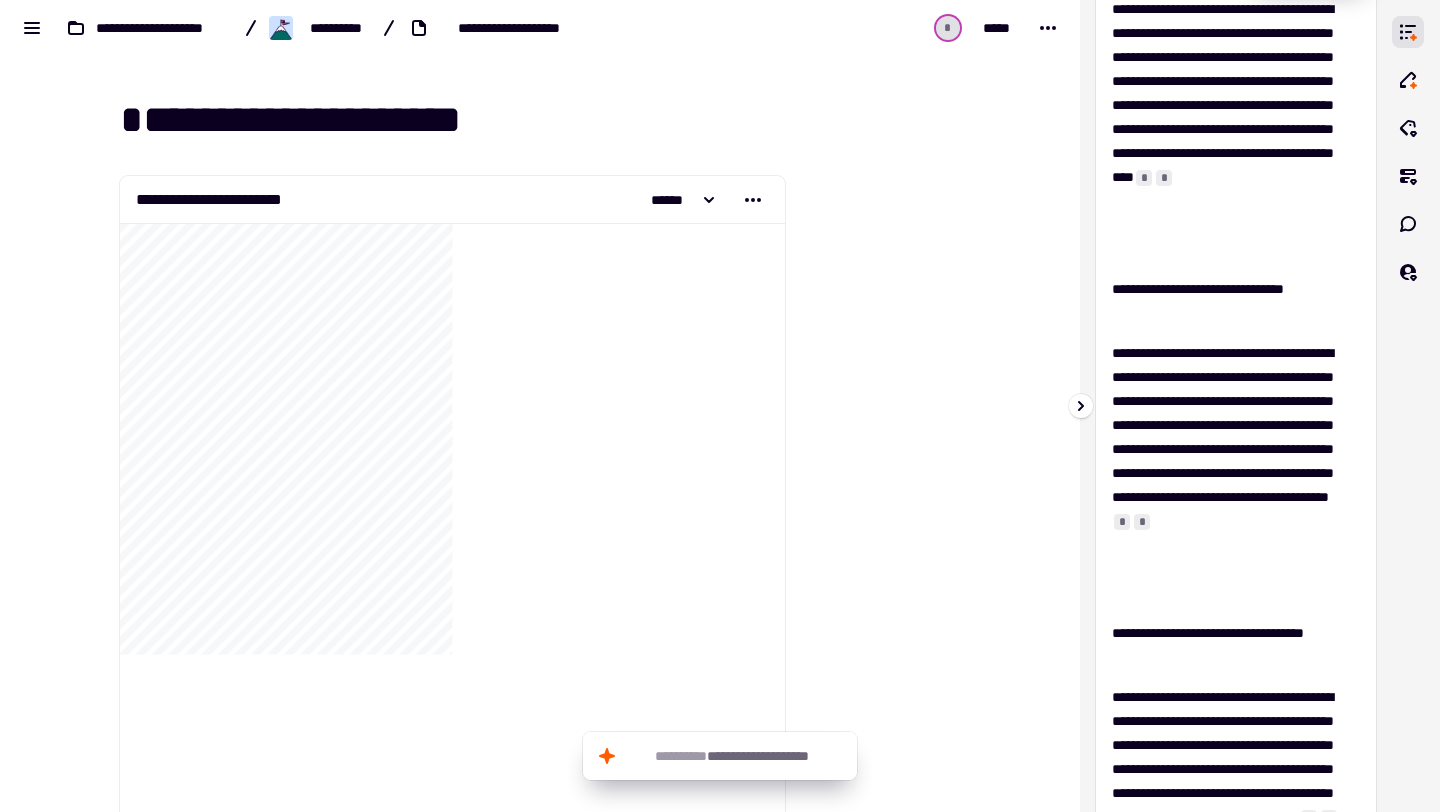 scroll, scrollTop: 0, scrollLeft: 0, axis: both 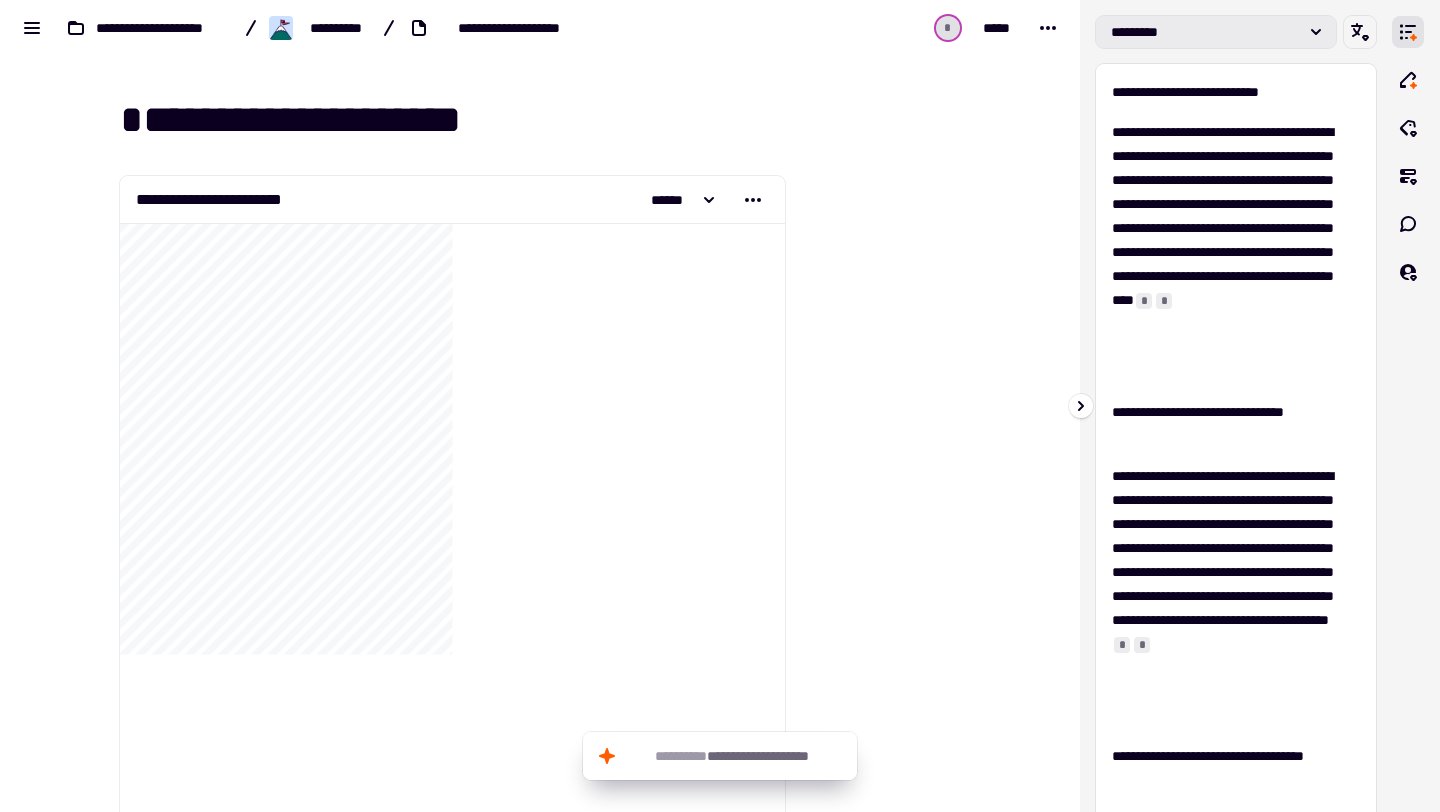 click on "*********" 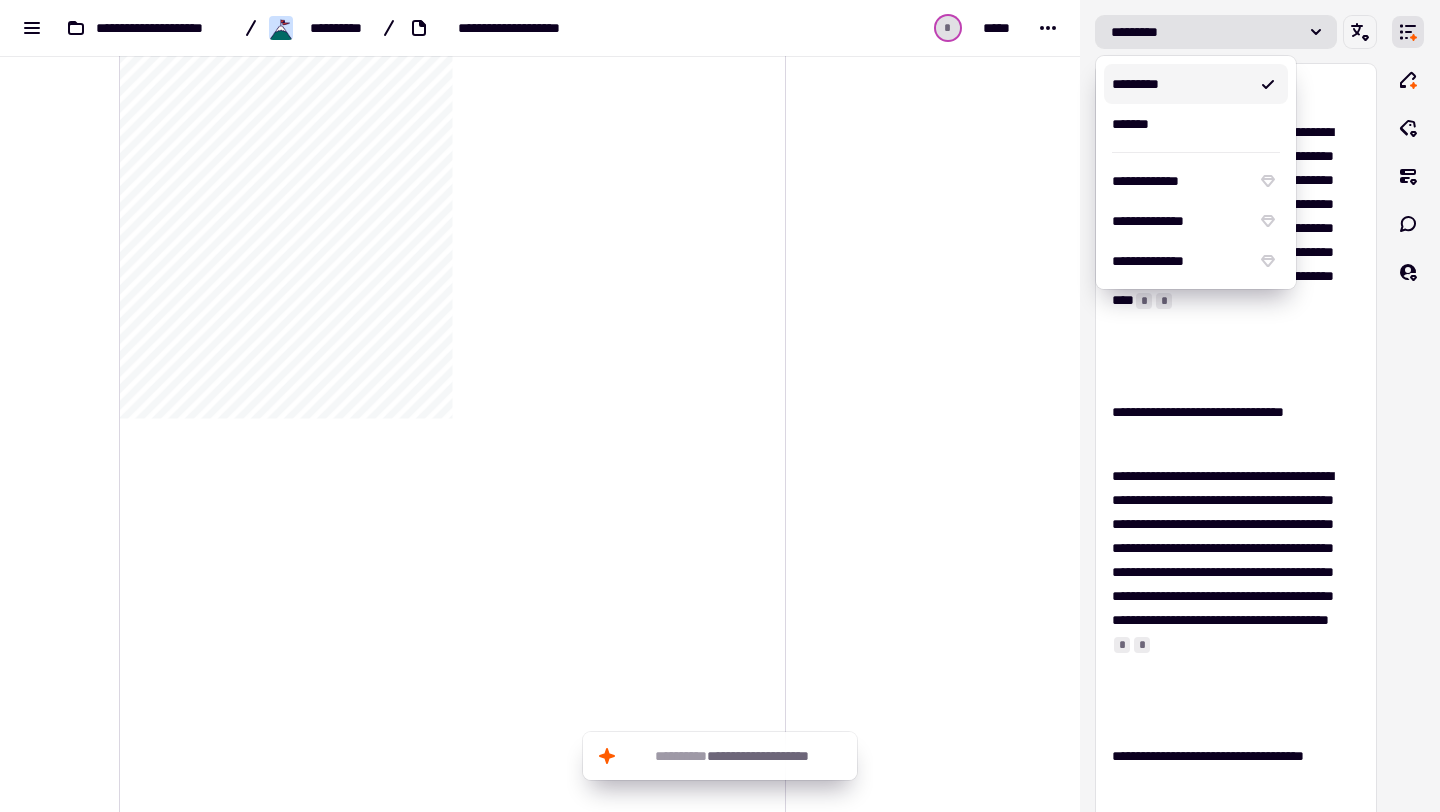 scroll, scrollTop: 248, scrollLeft: 0, axis: vertical 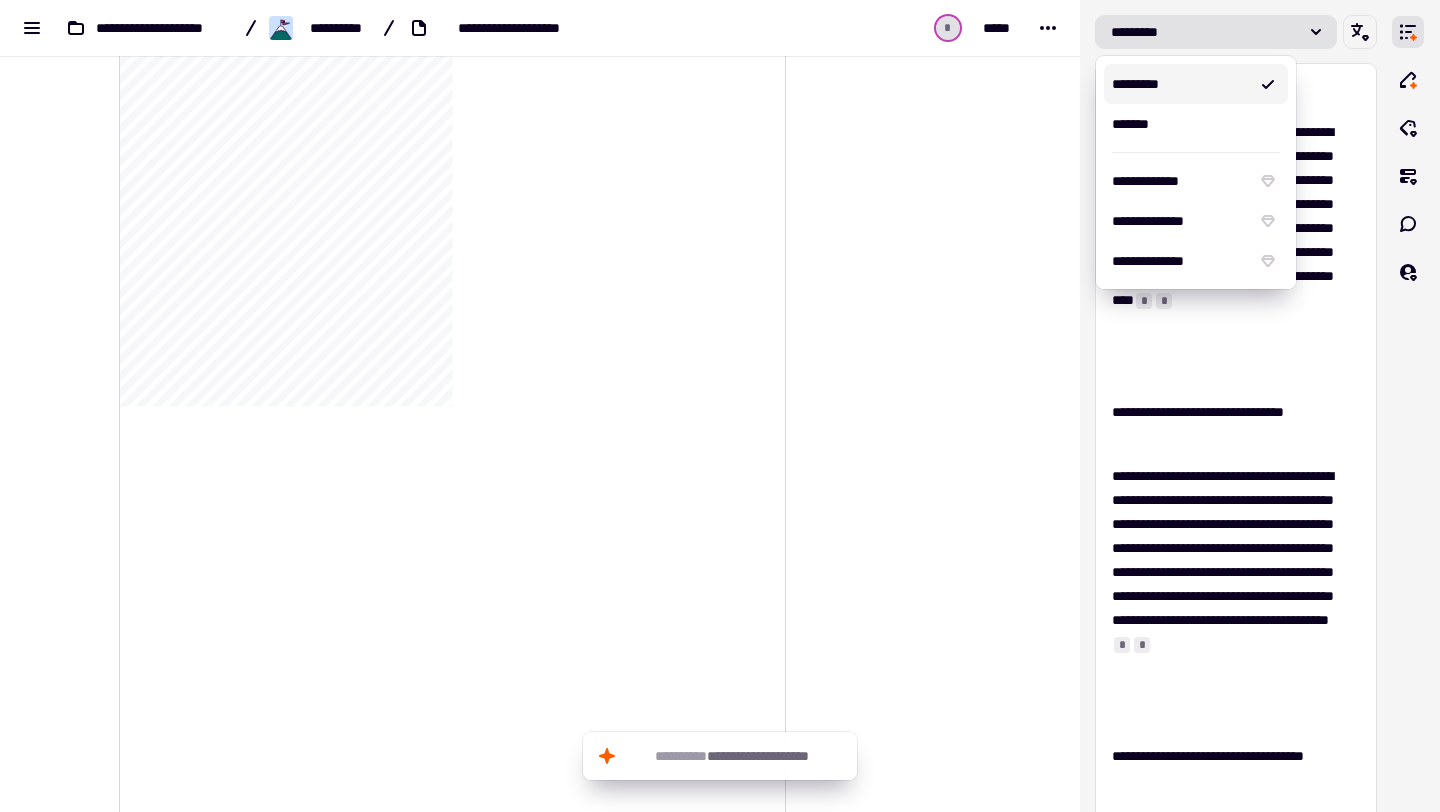 click on "**********" 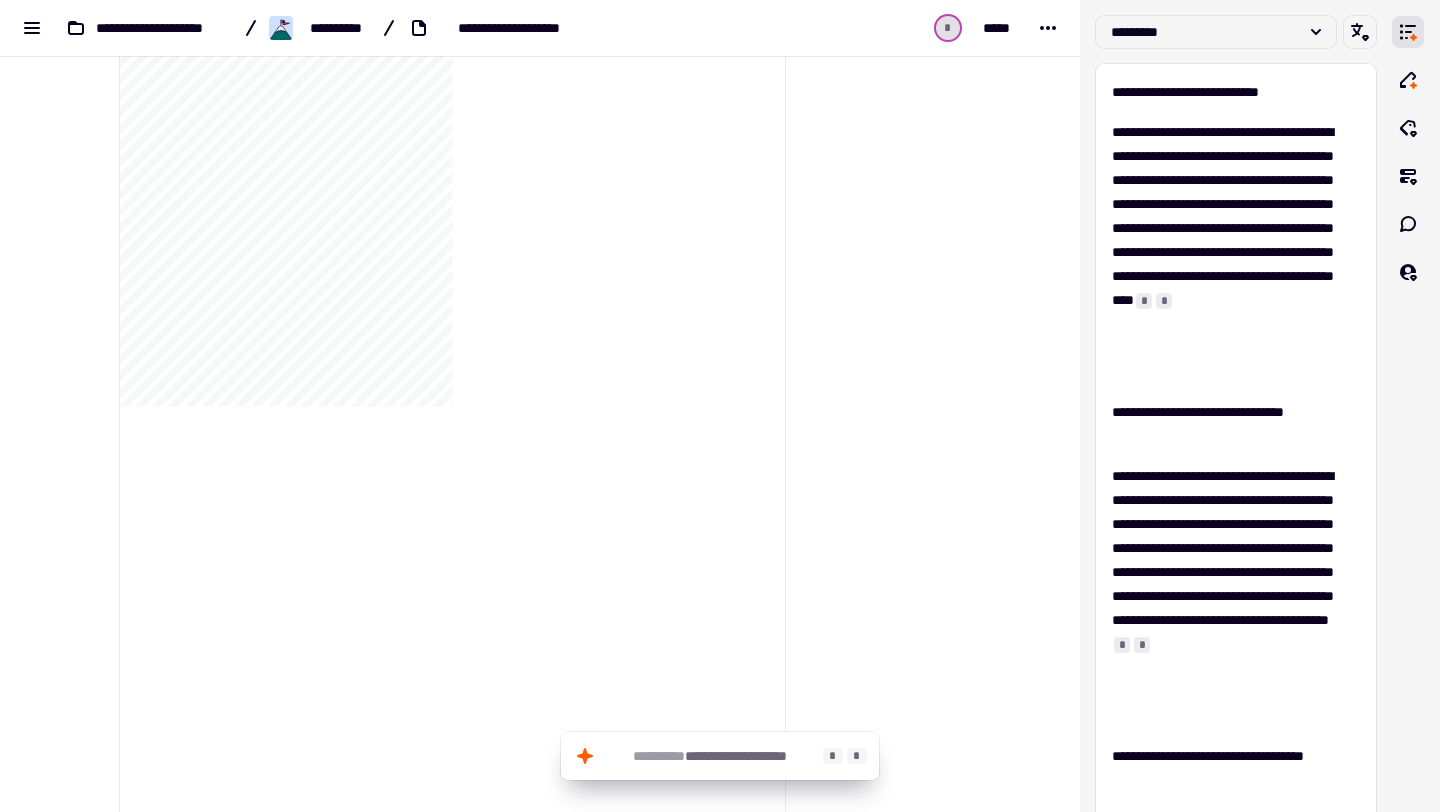 click on "**********" 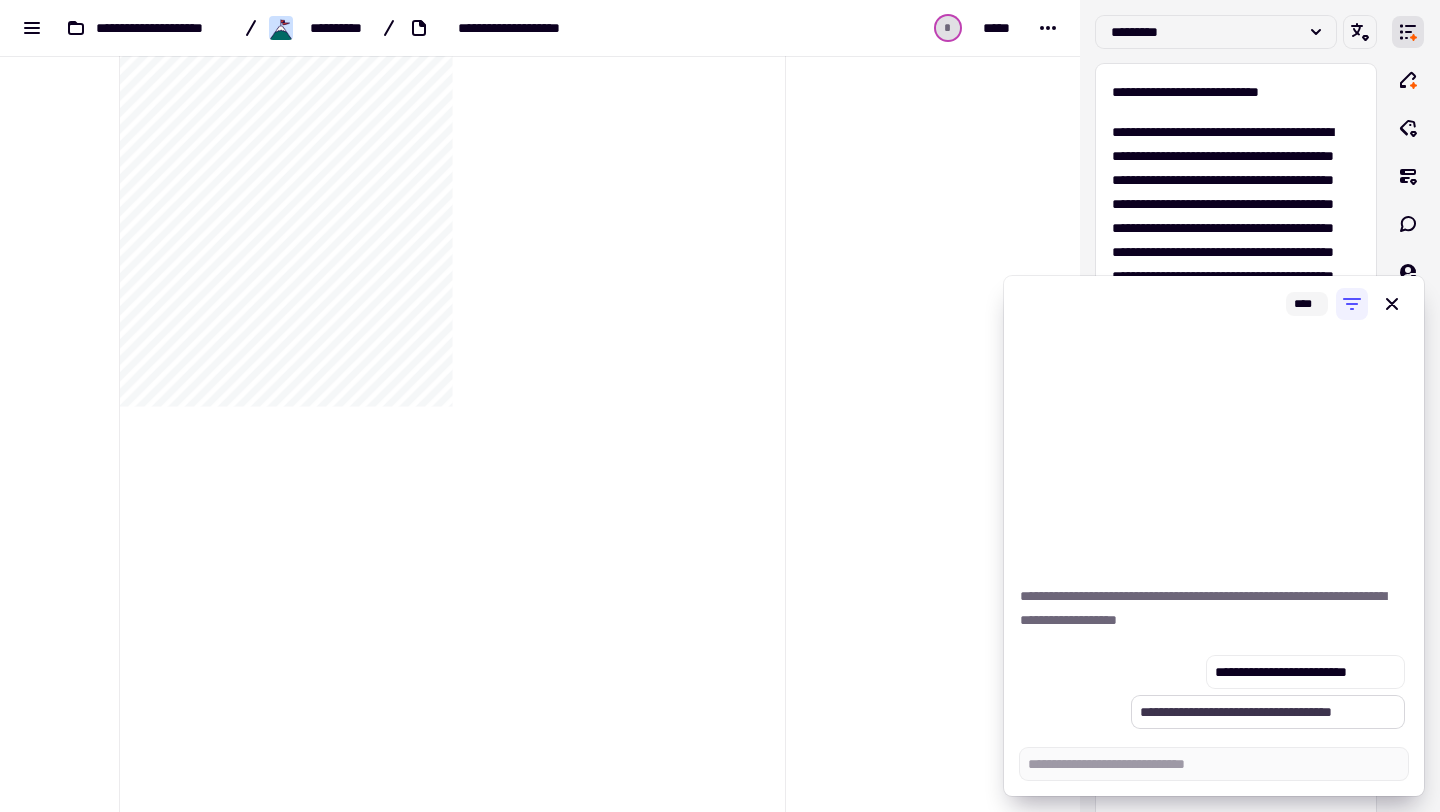 click on "**********" at bounding box center [1268, 712] 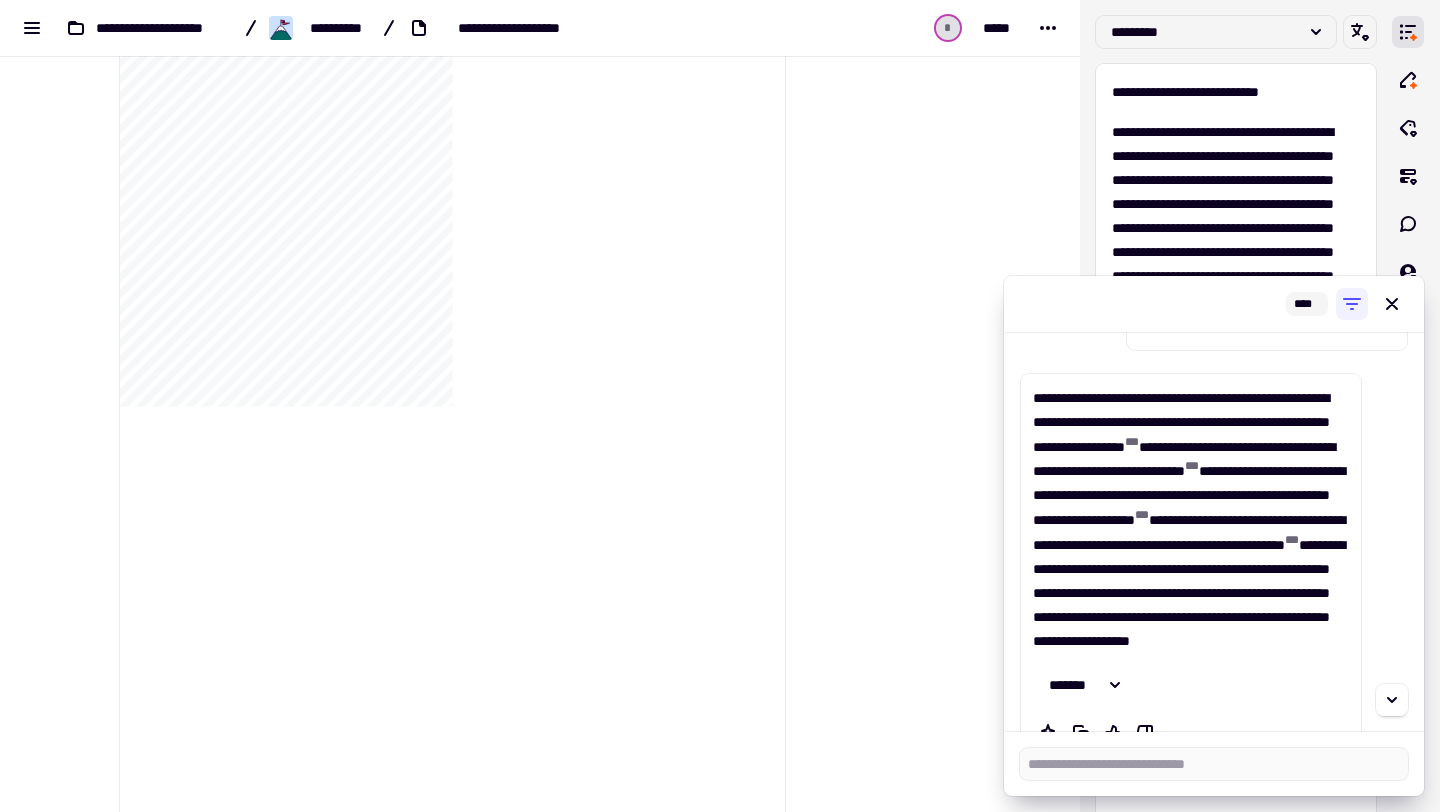 scroll, scrollTop: 171, scrollLeft: 0, axis: vertical 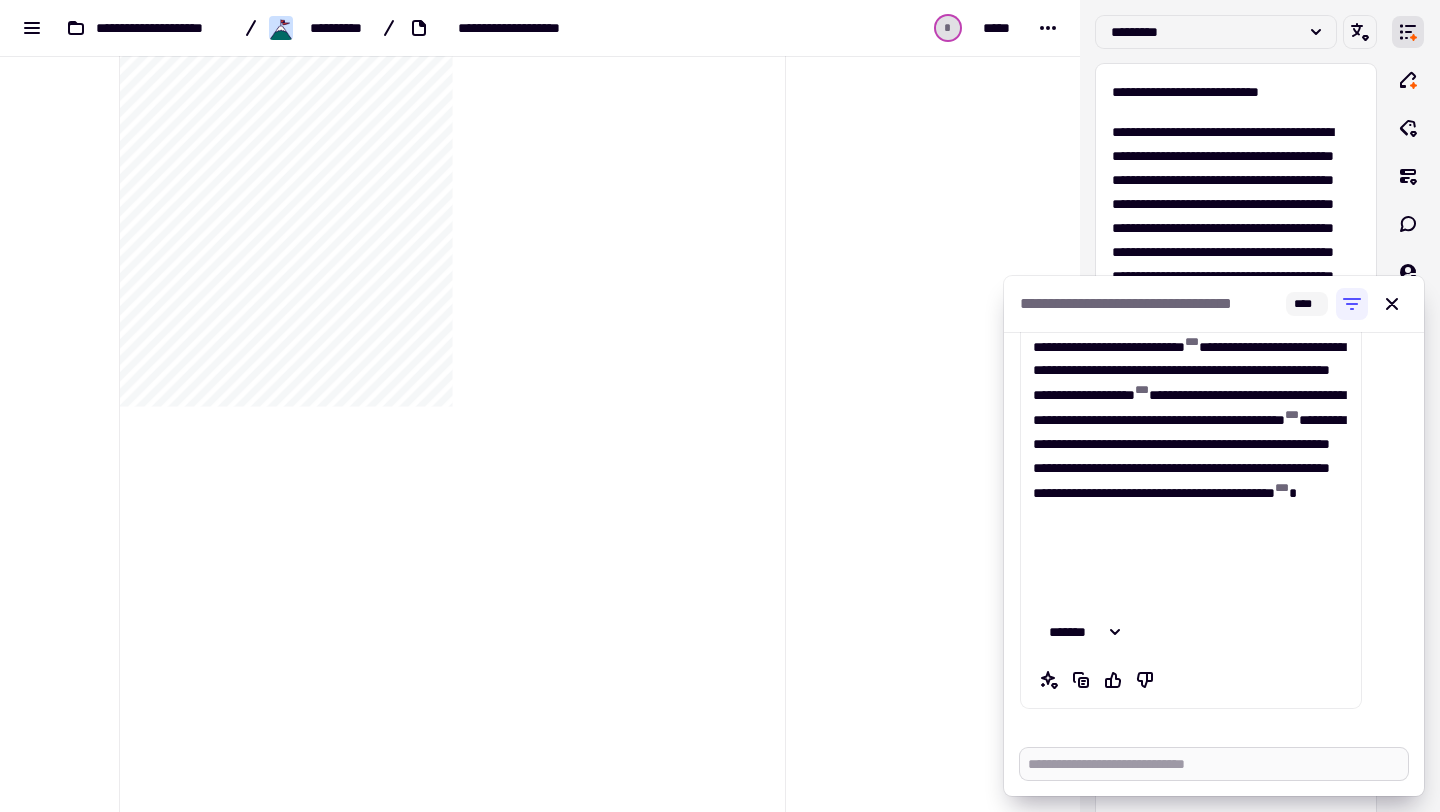 click at bounding box center [1214, 764] 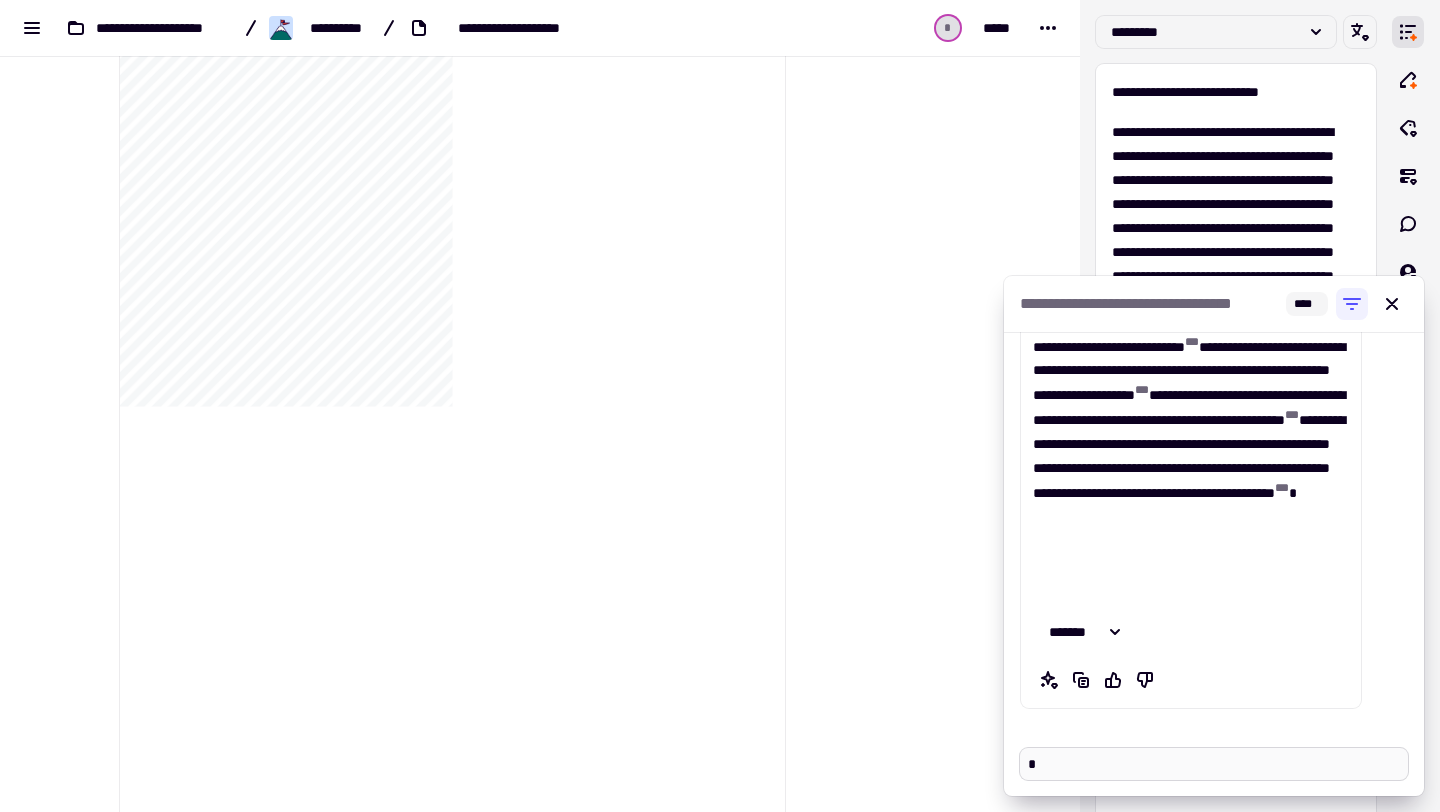 type on "*" 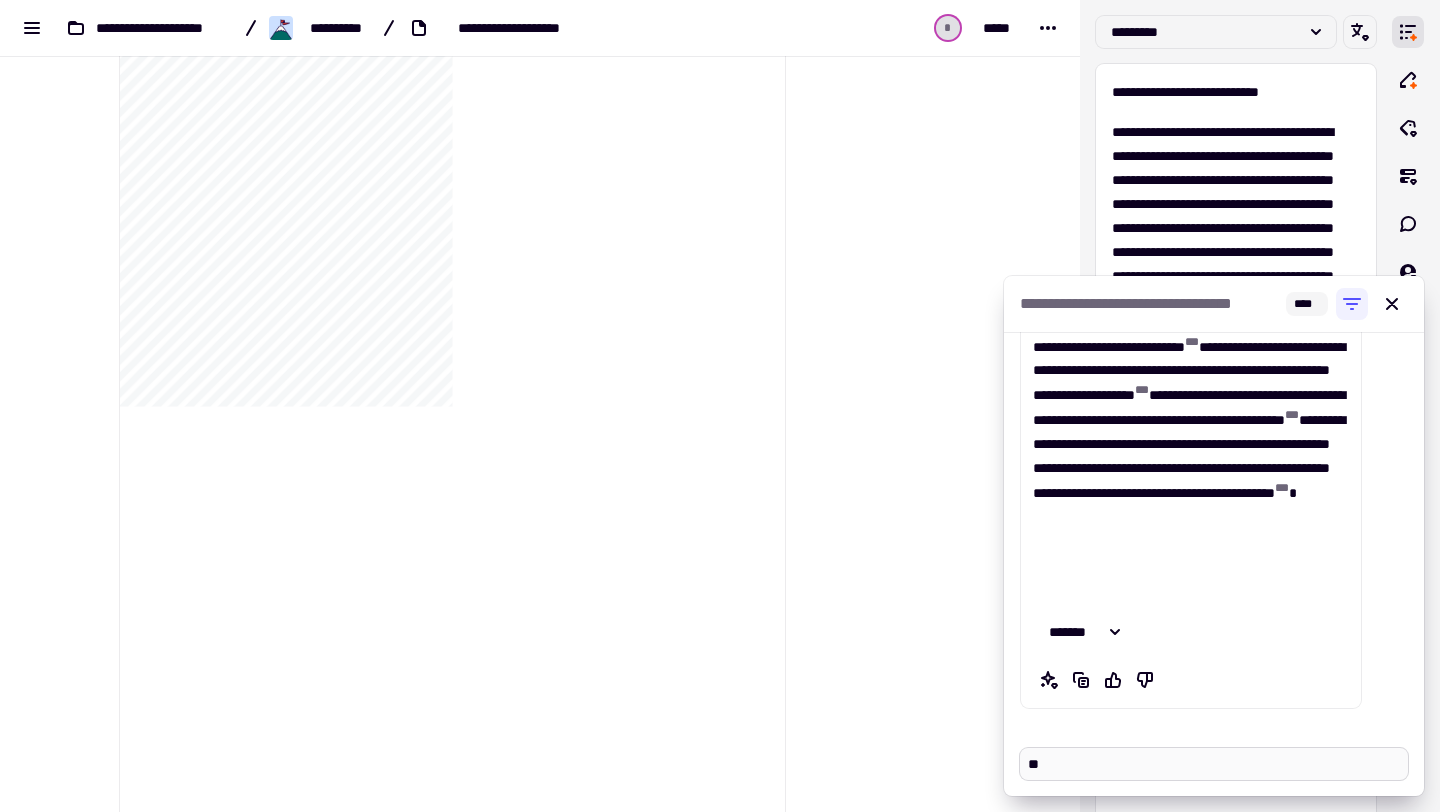 type on "*" 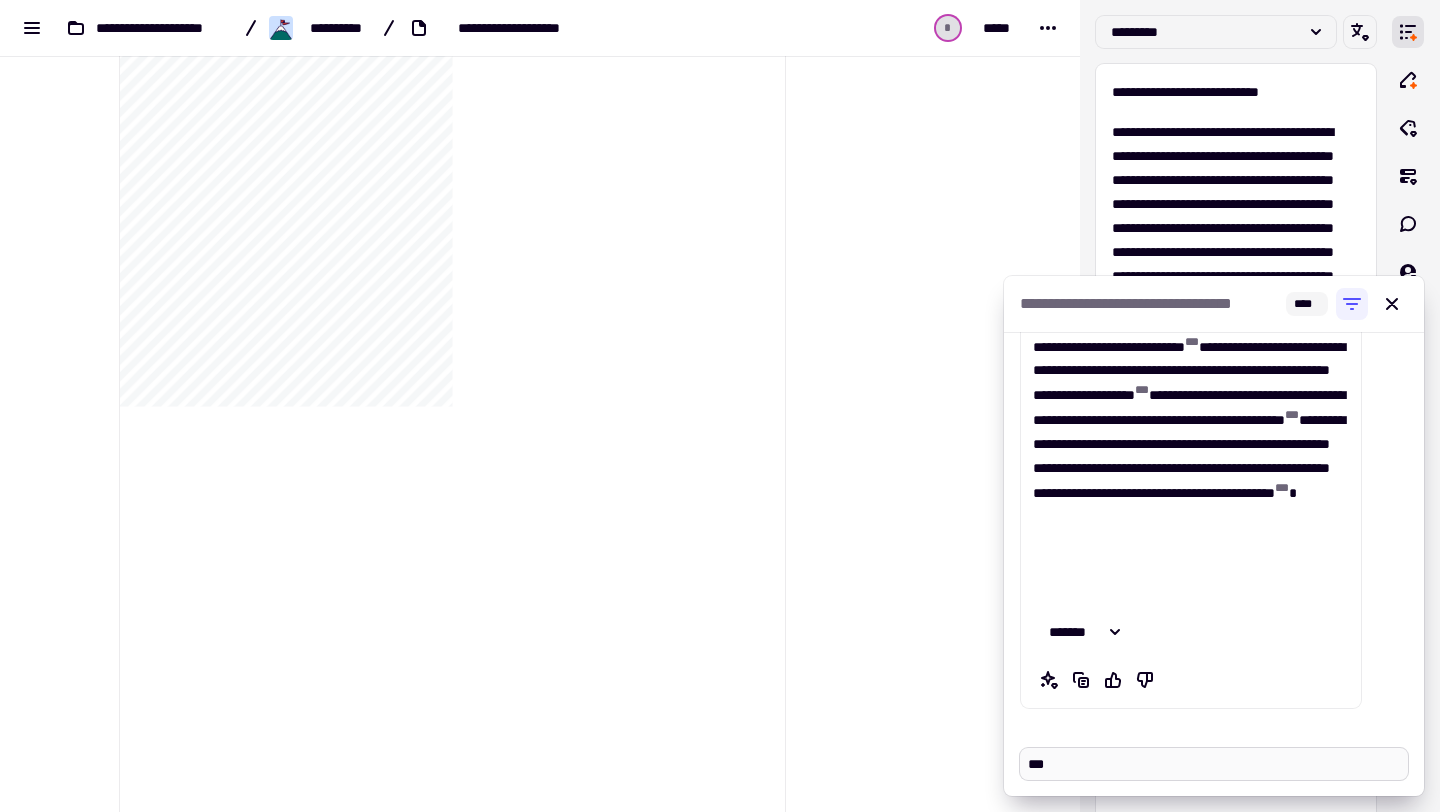 type on "*" 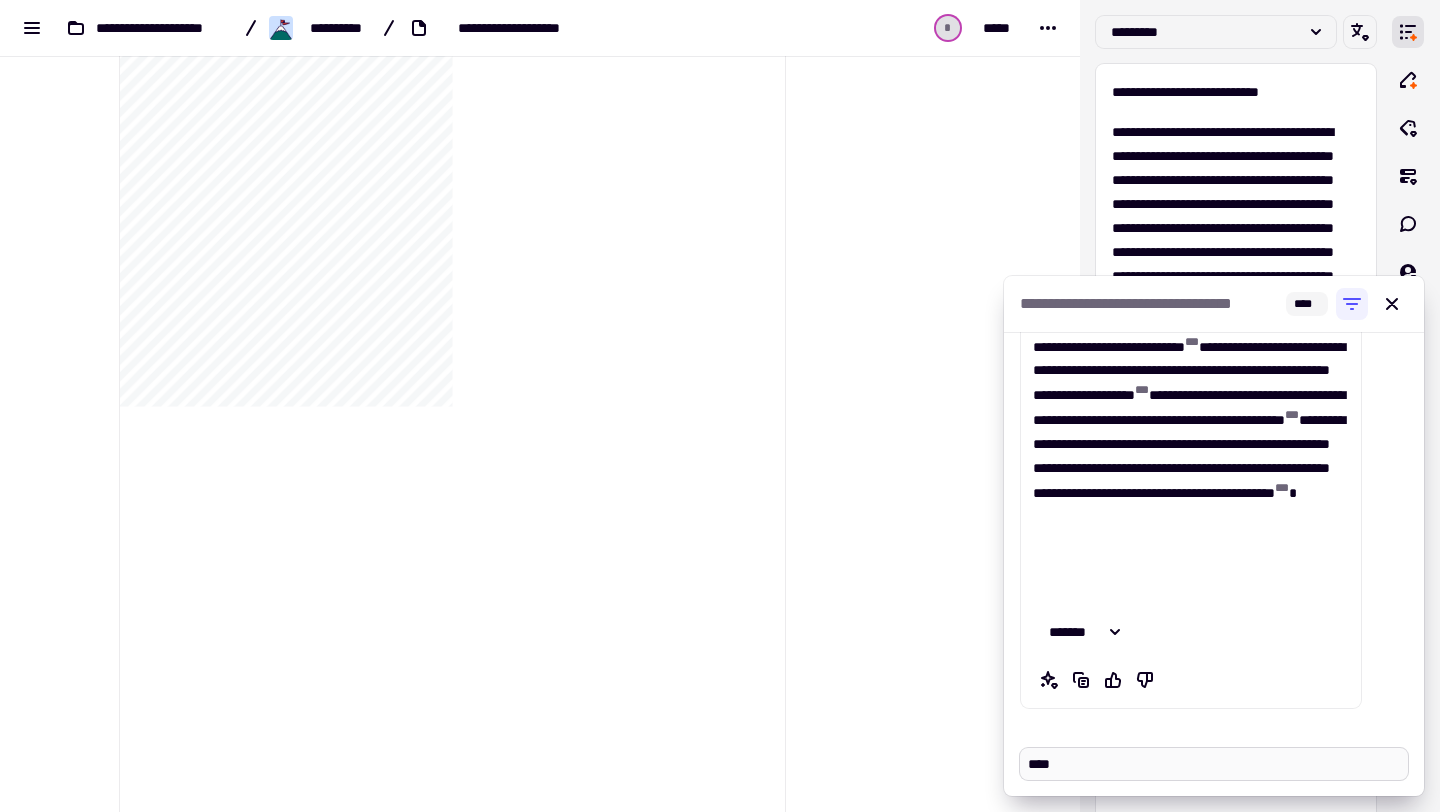 type on "*" 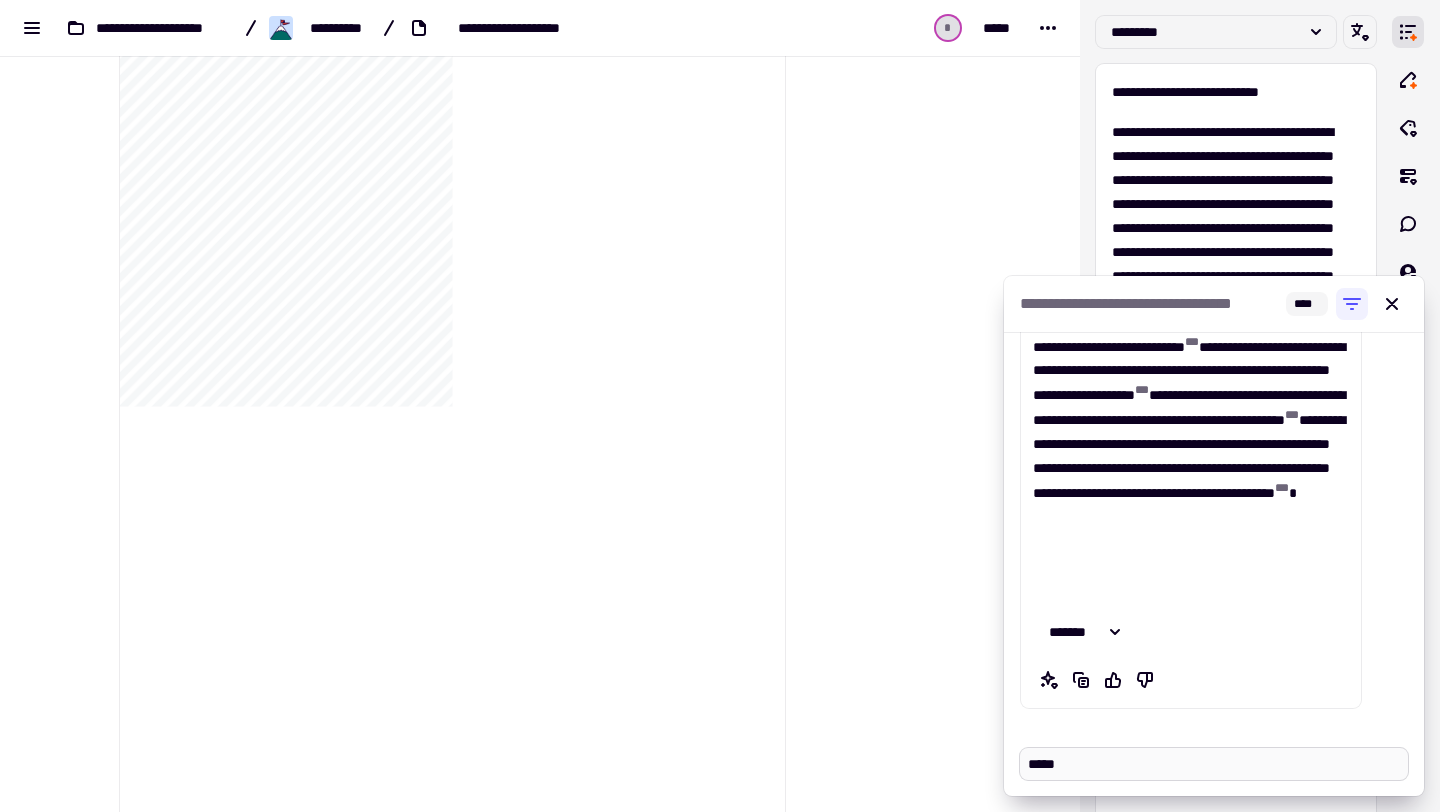 type on "*" 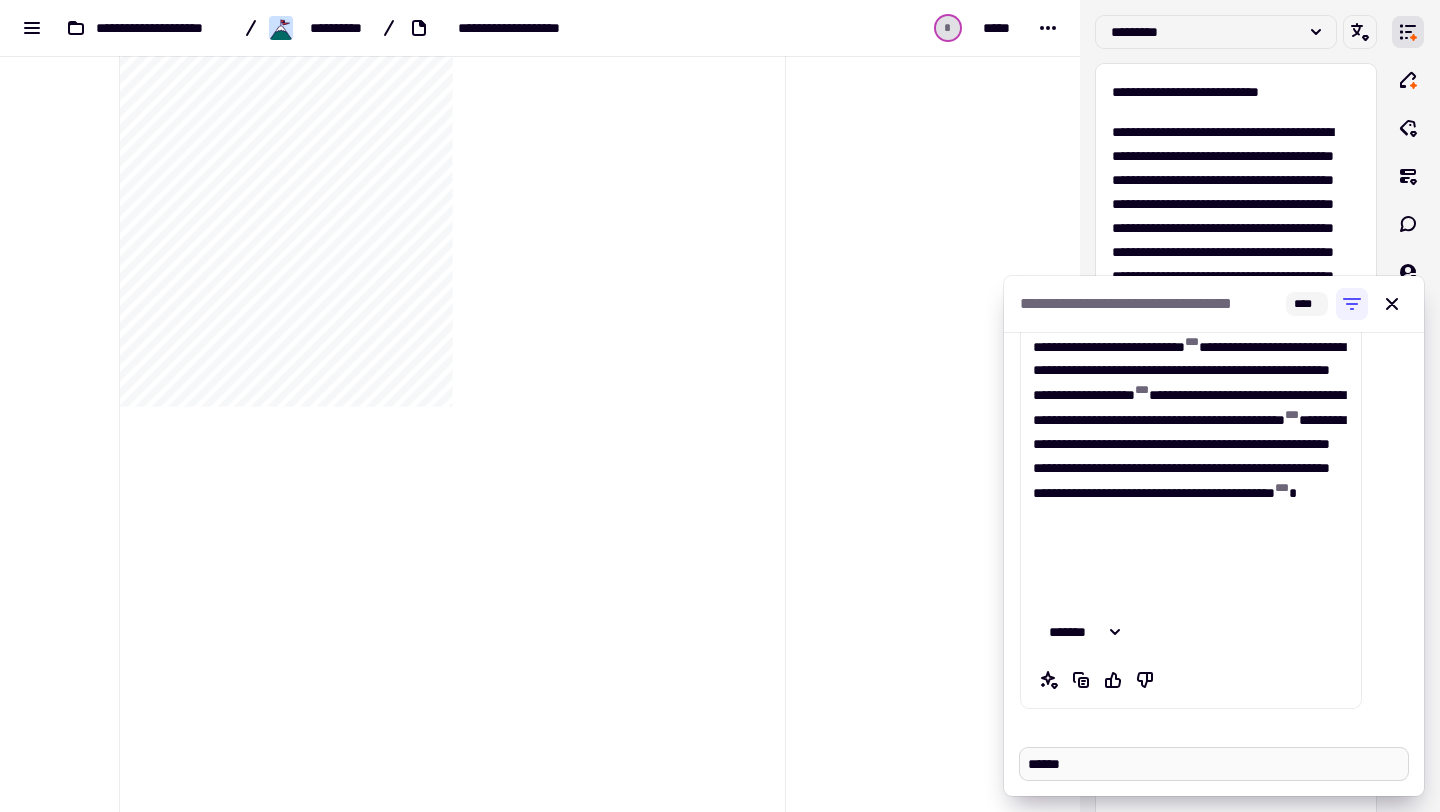 type on "*" 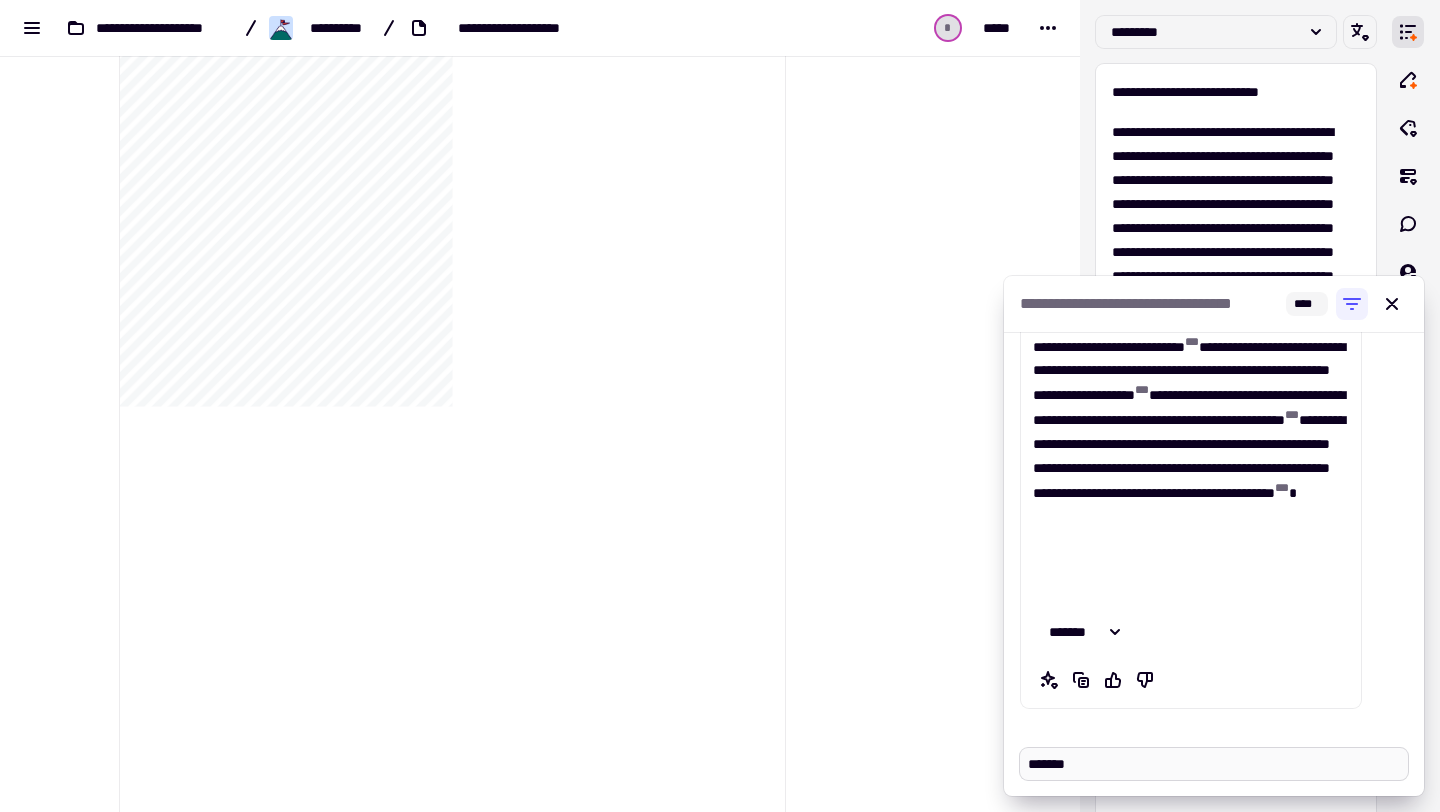 type on "*" 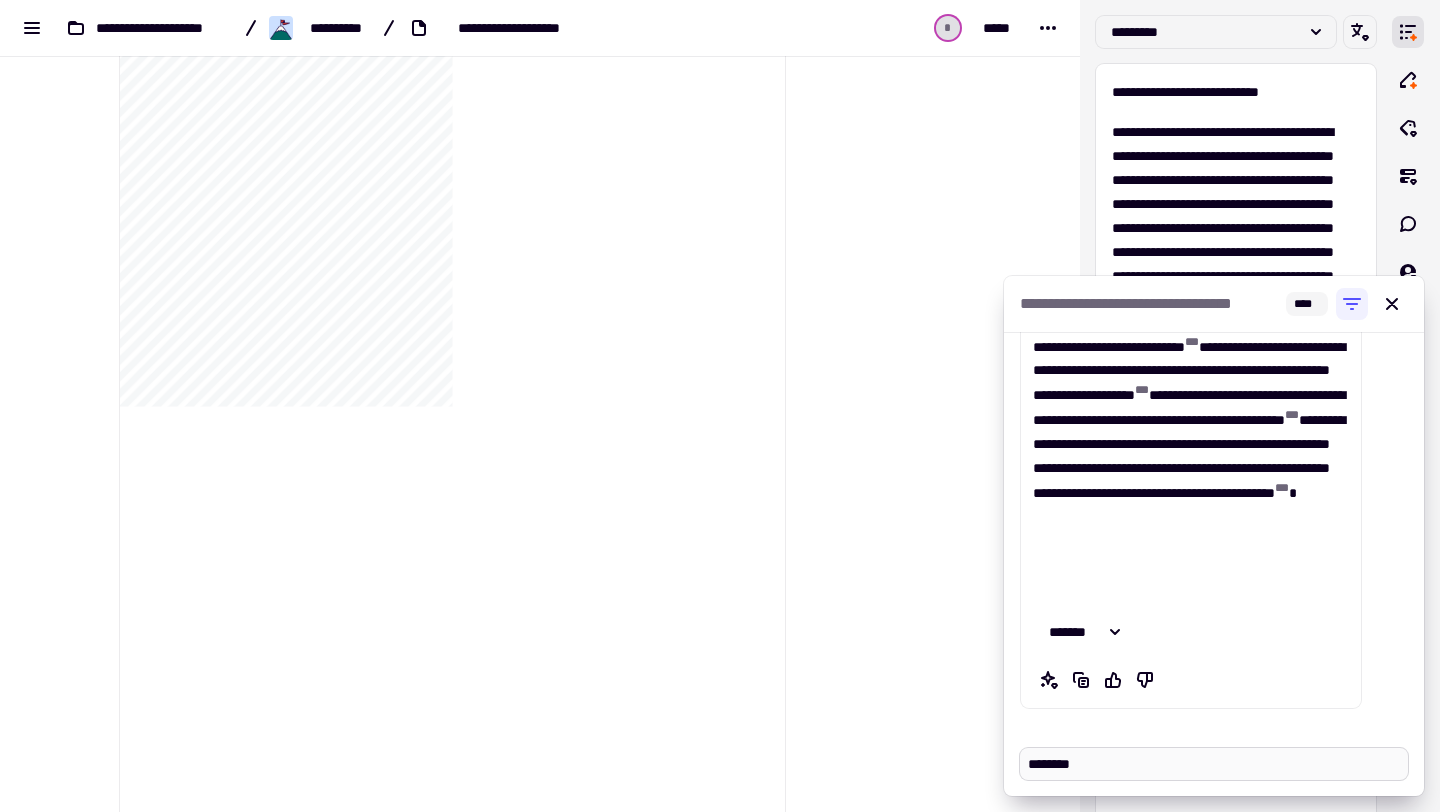 type on "*" 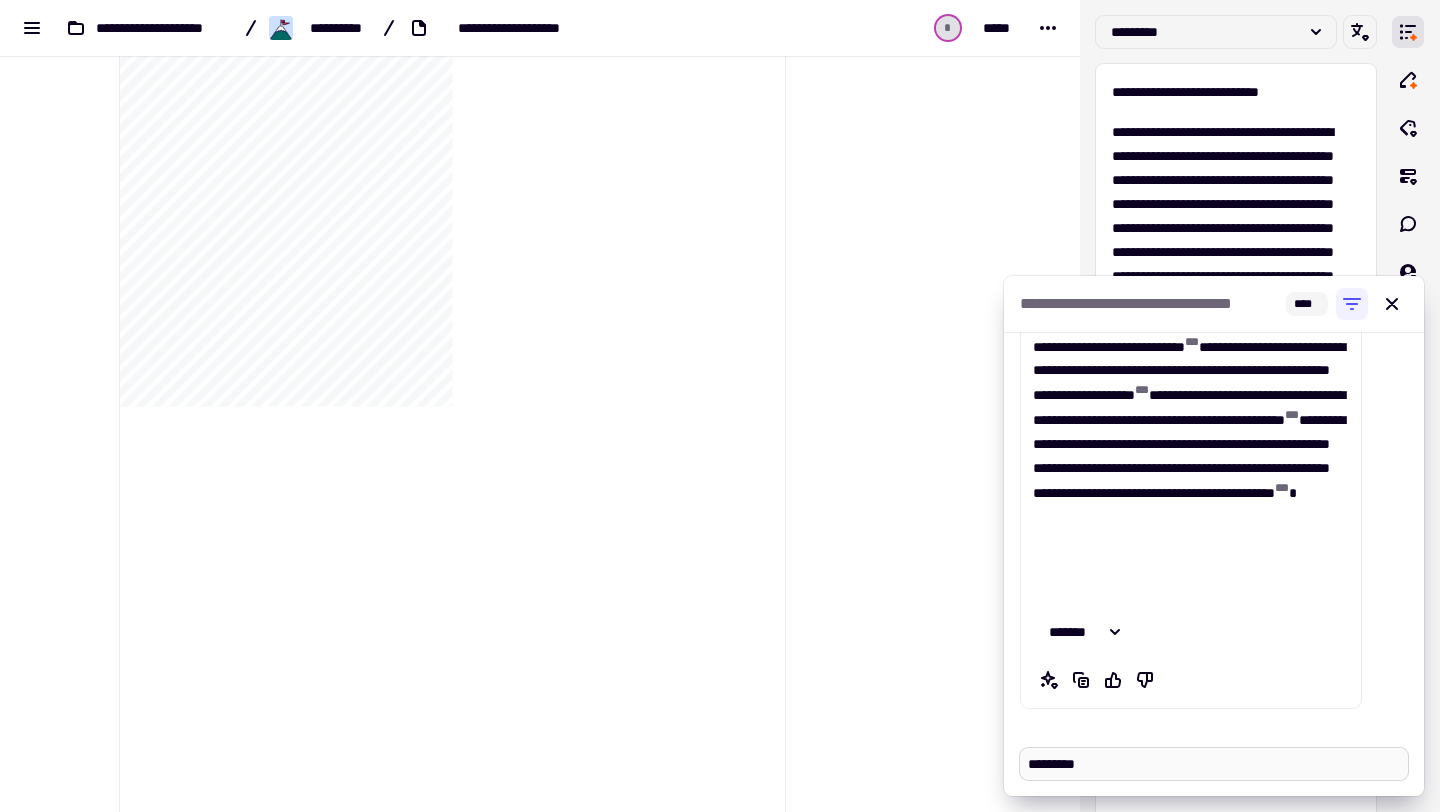 type on "*" 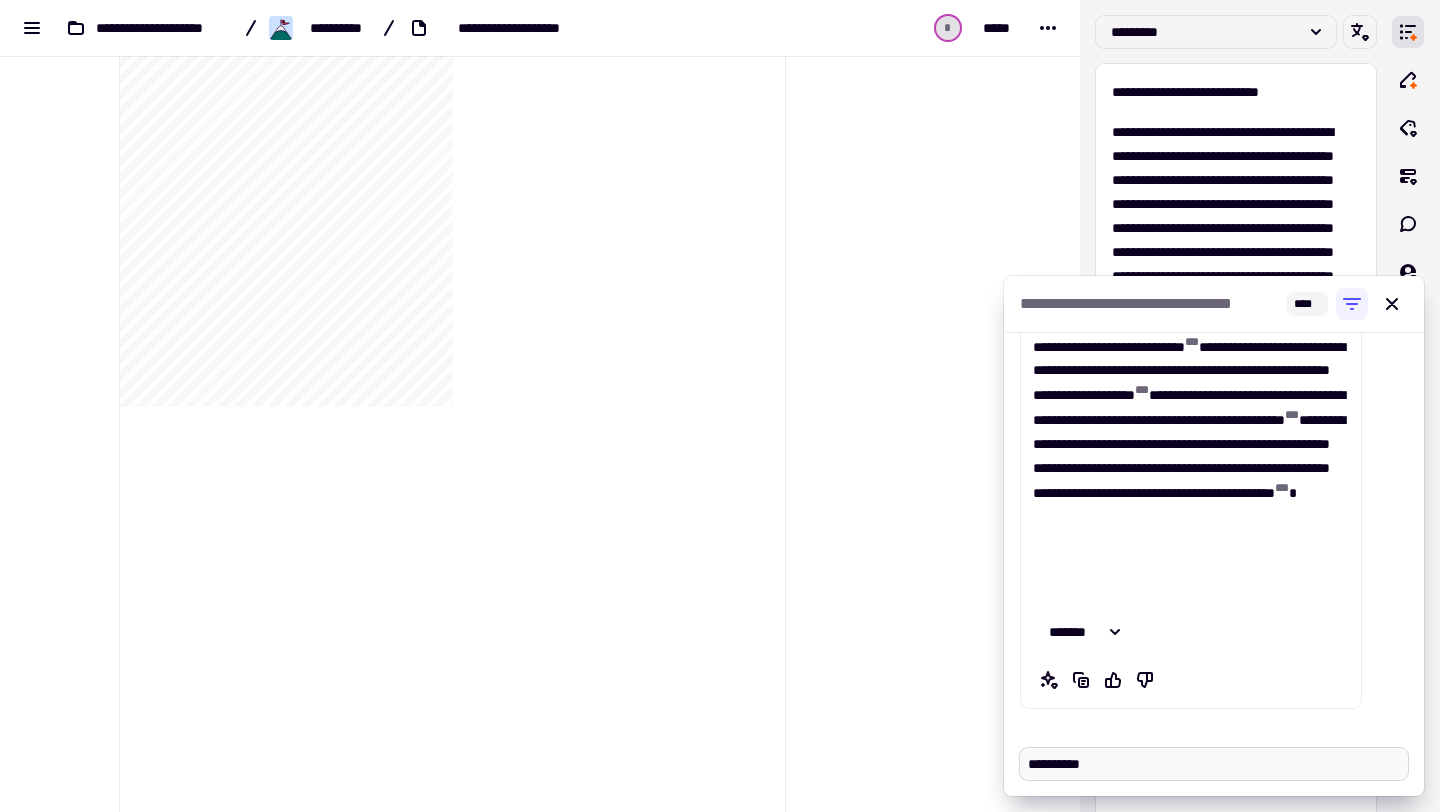 type on "*" 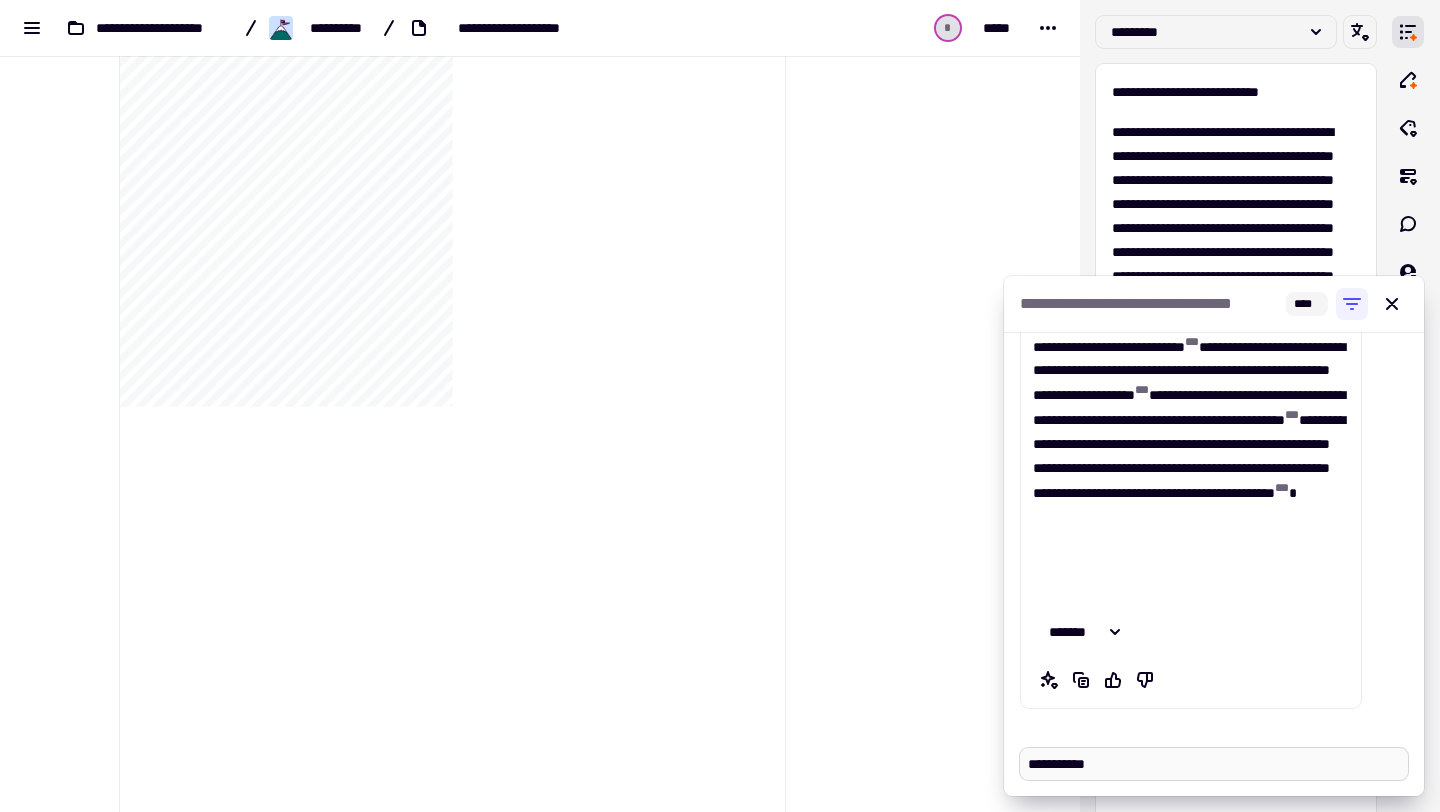 type on "*" 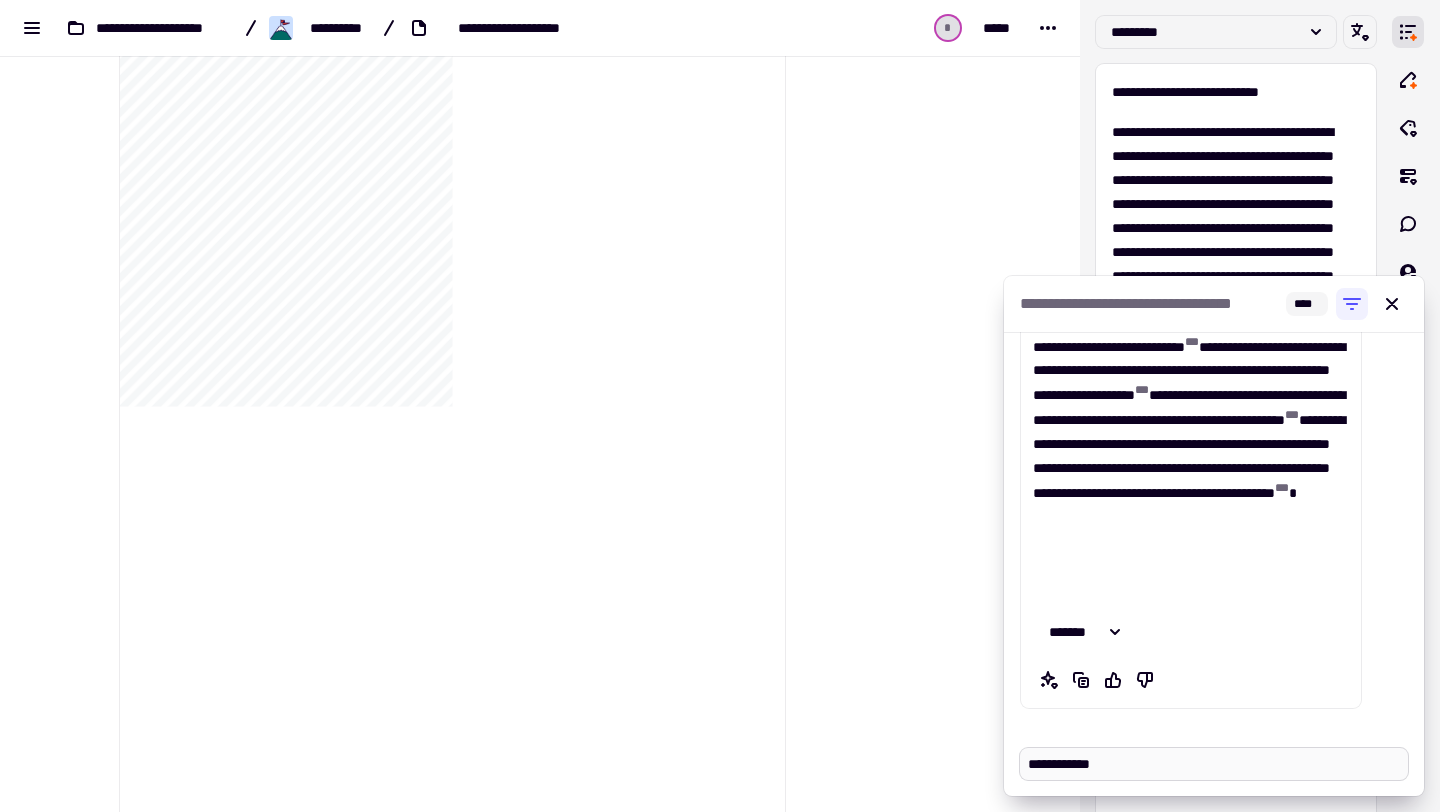 type on "*" 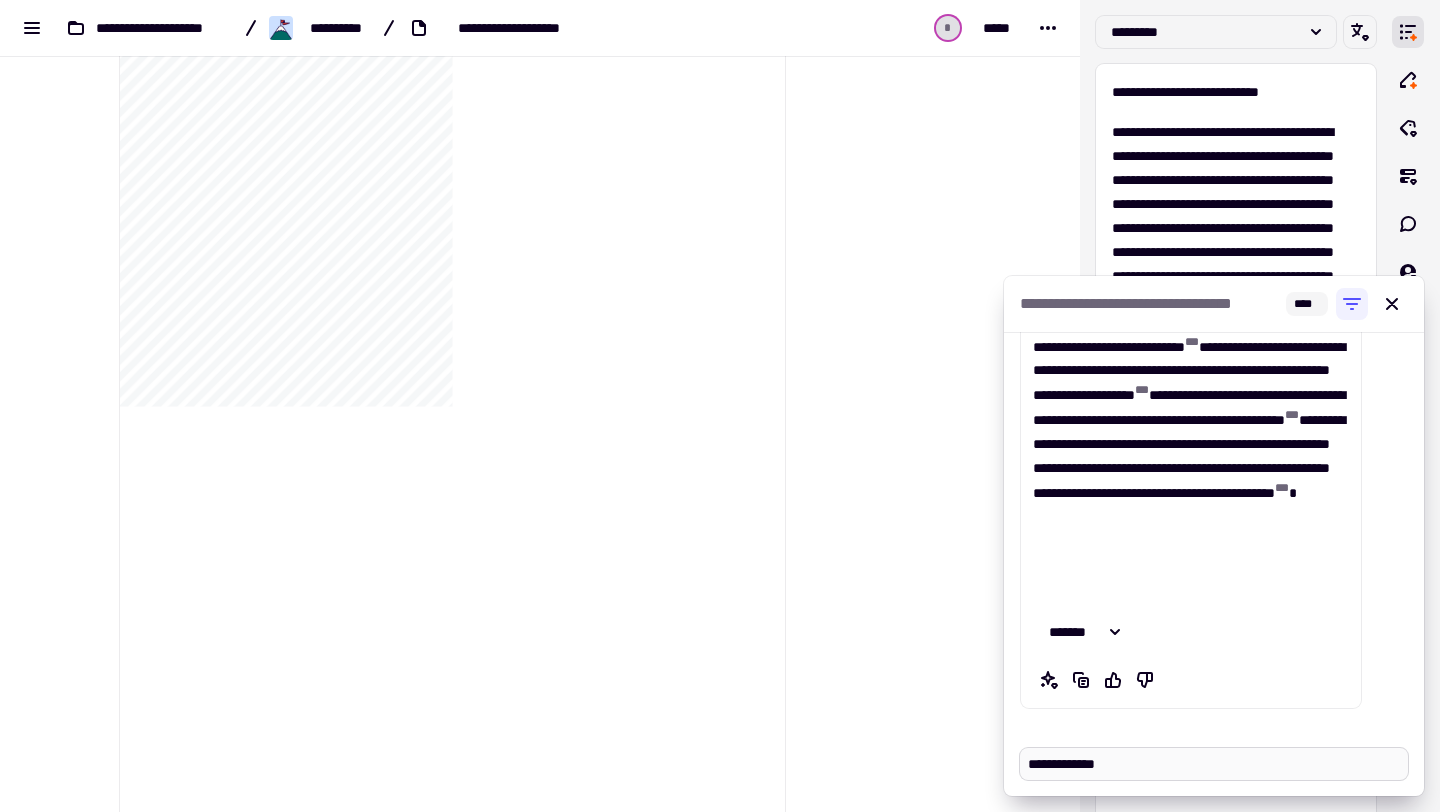 type on "*" 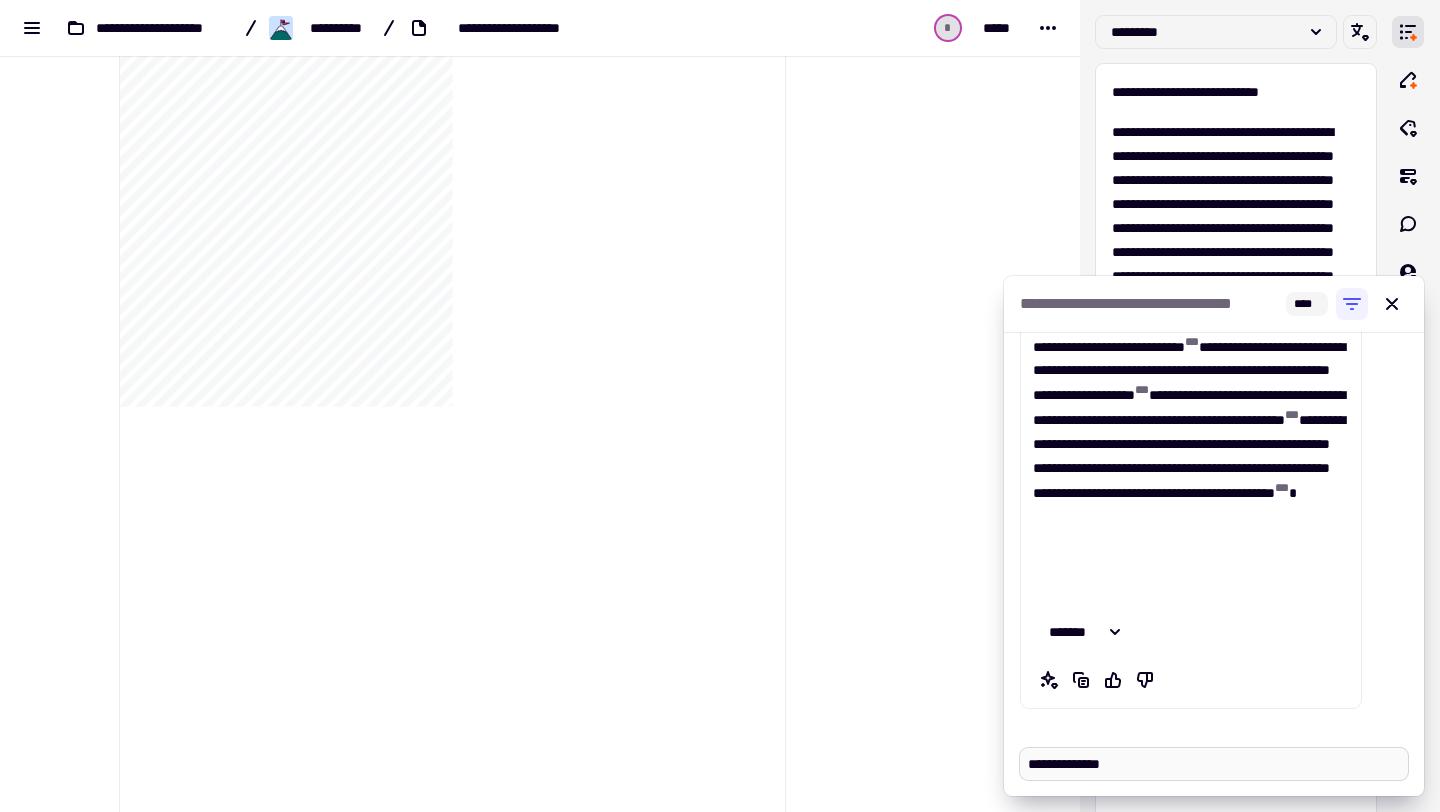 type on "*" 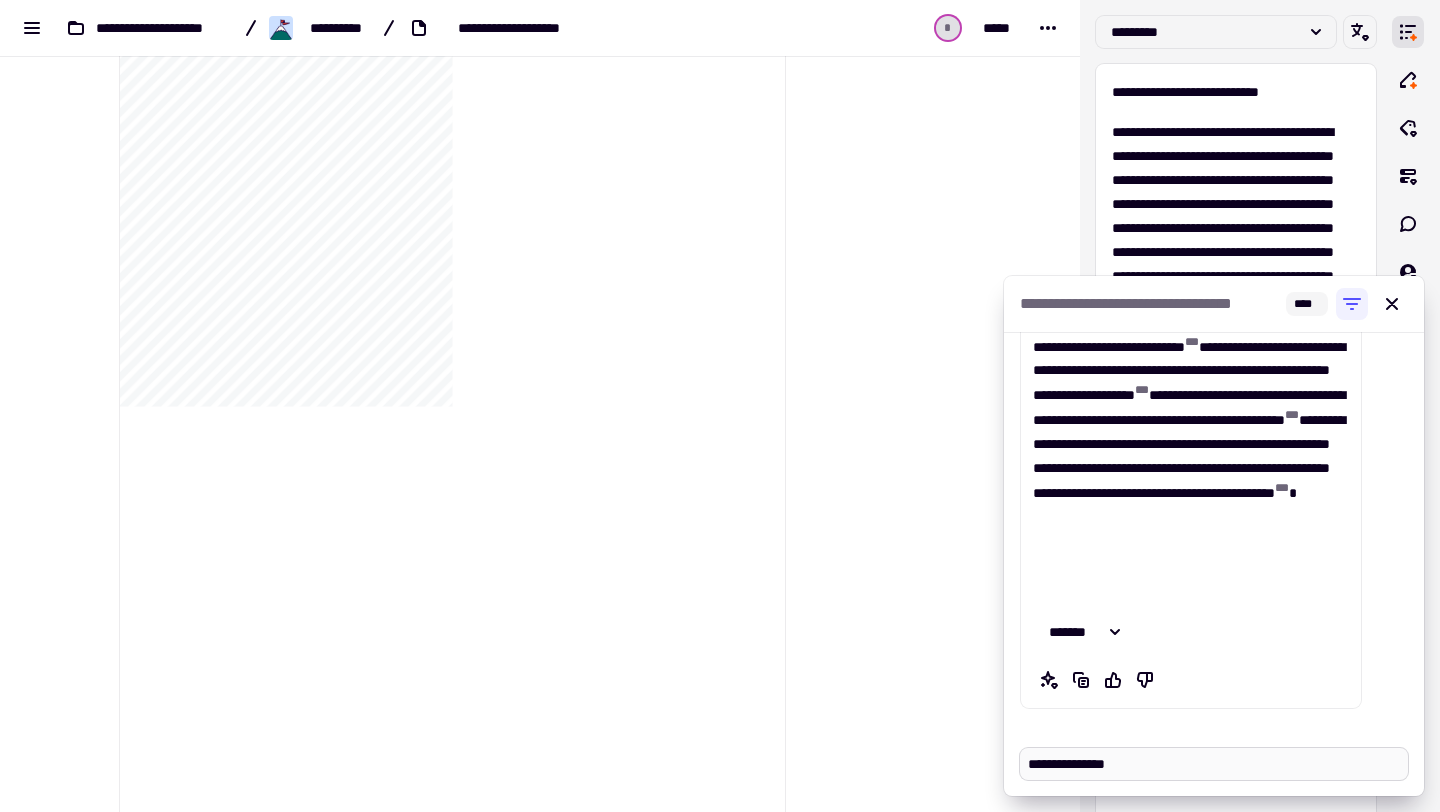 type on "*" 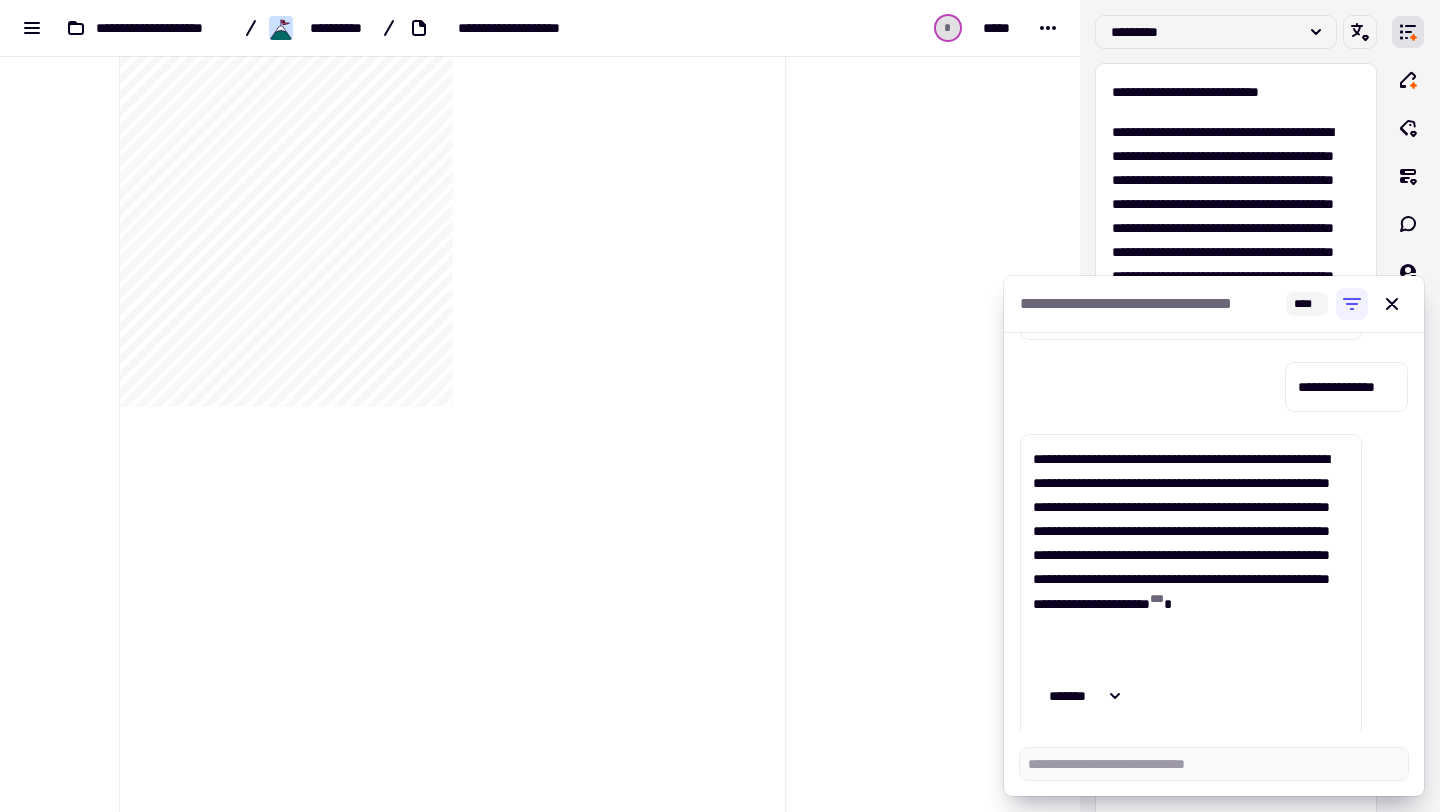scroll, scrollTop: 604, scrollLeft: 0, axis: vertical 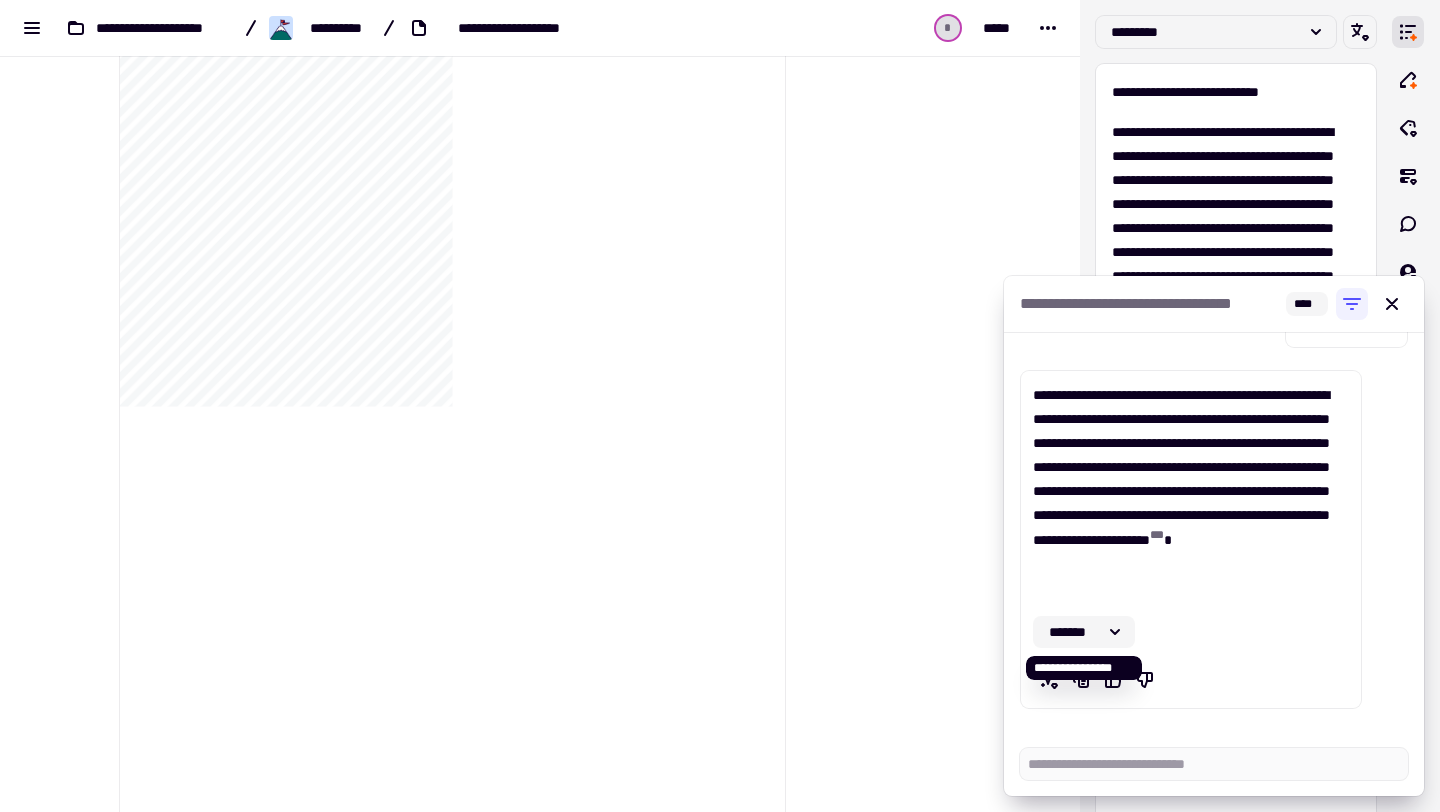 click 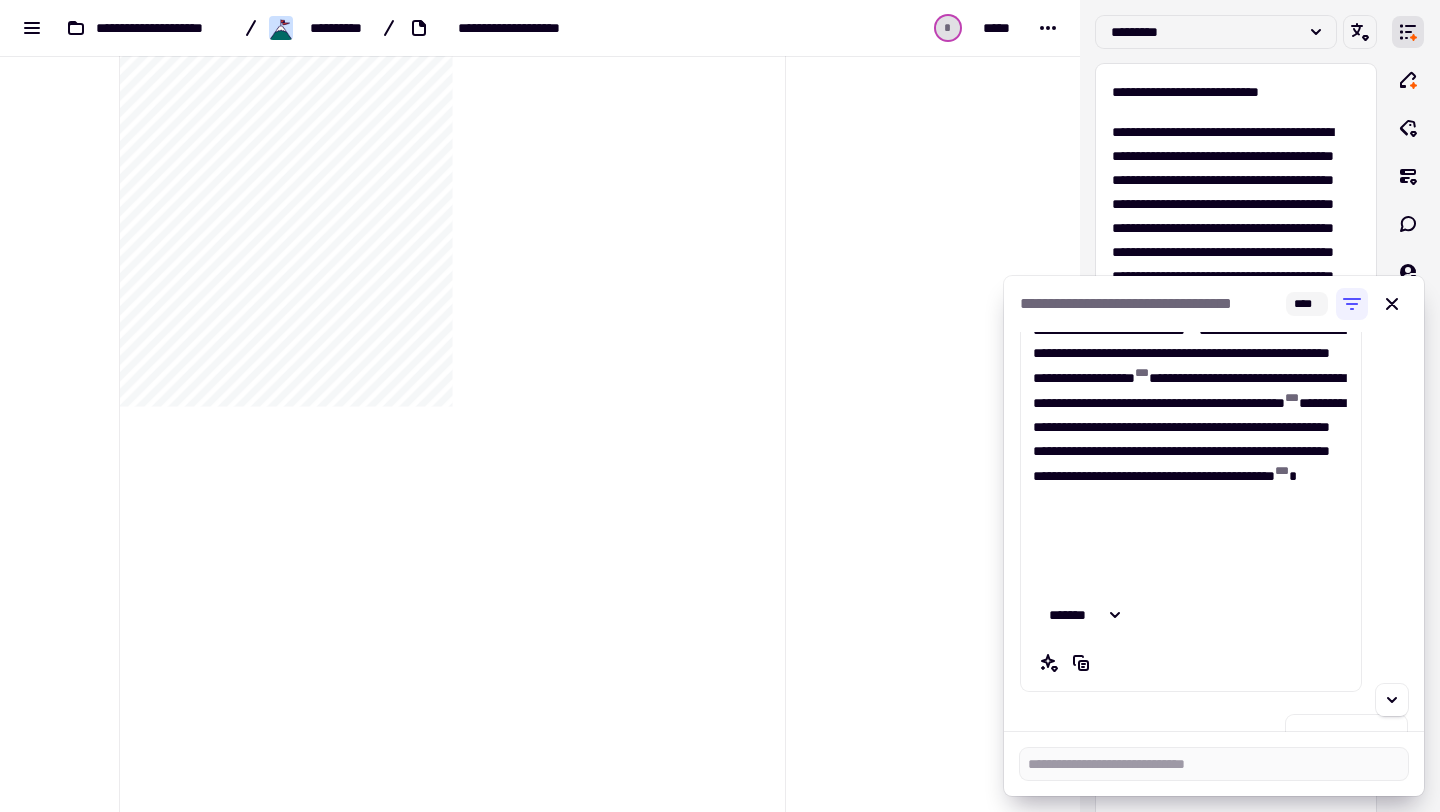 scroll, scrollTop: 0, scrollLeft: 0, axis: both 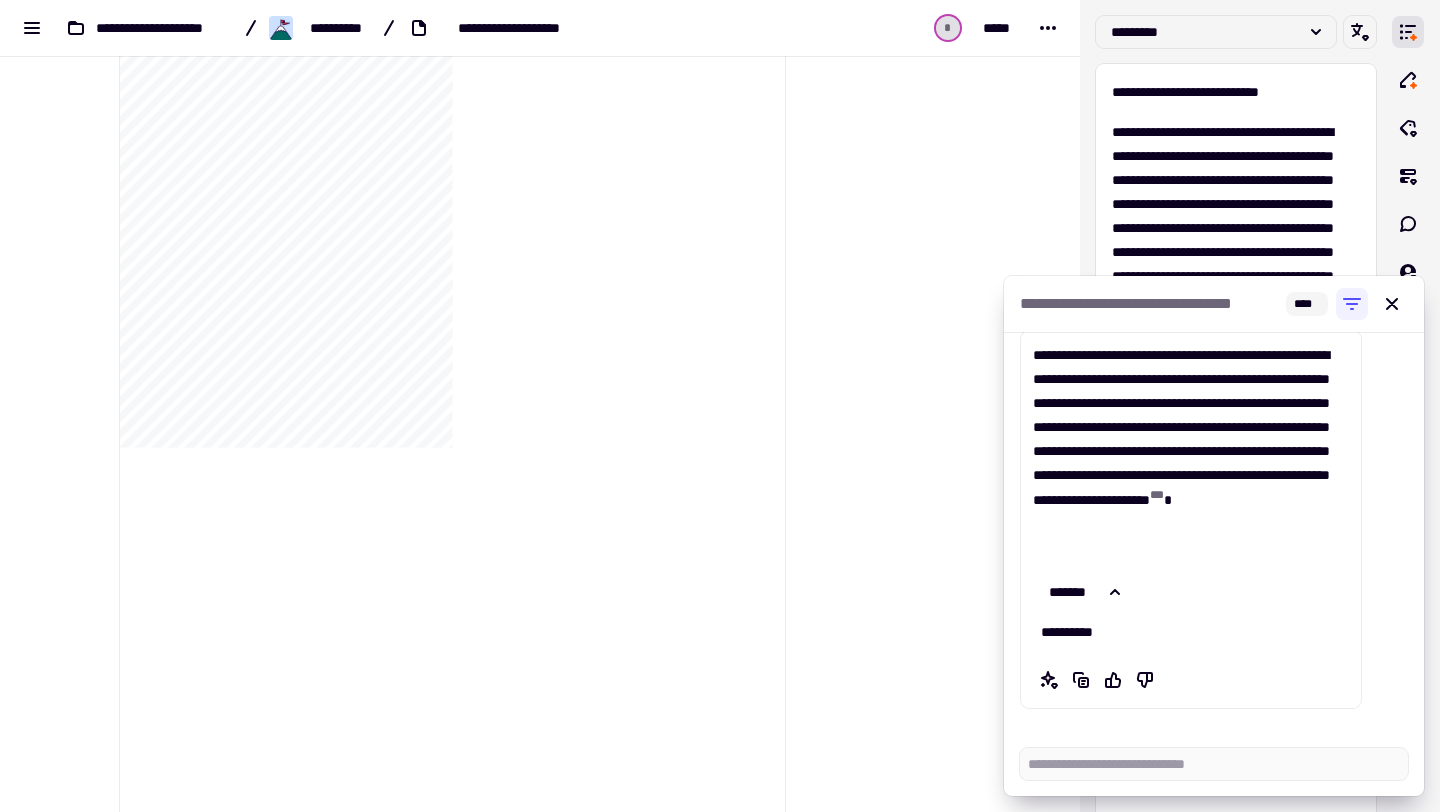 type on "*" 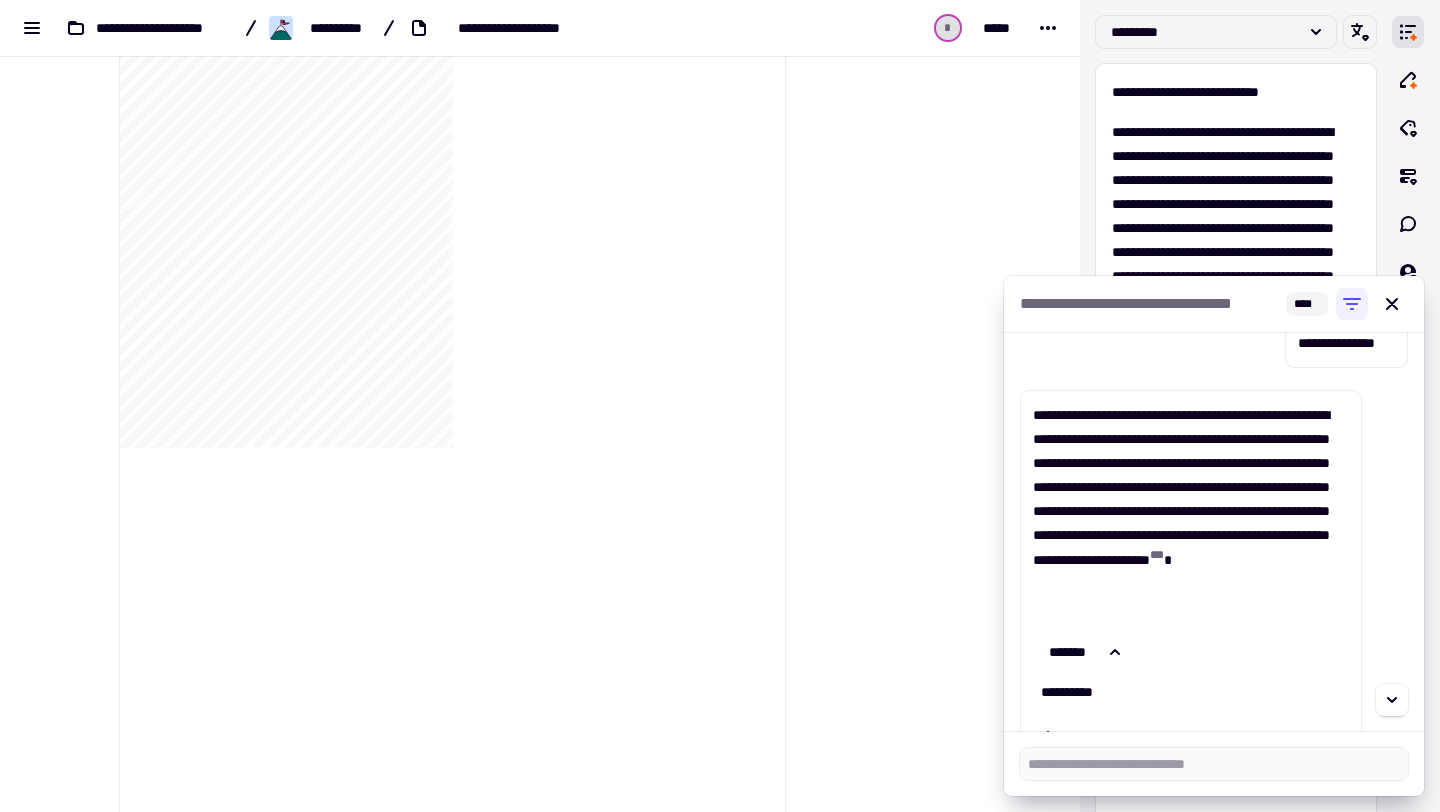 scroll, scrollTop: 610, scrollLeft: 0, axis: vertical 